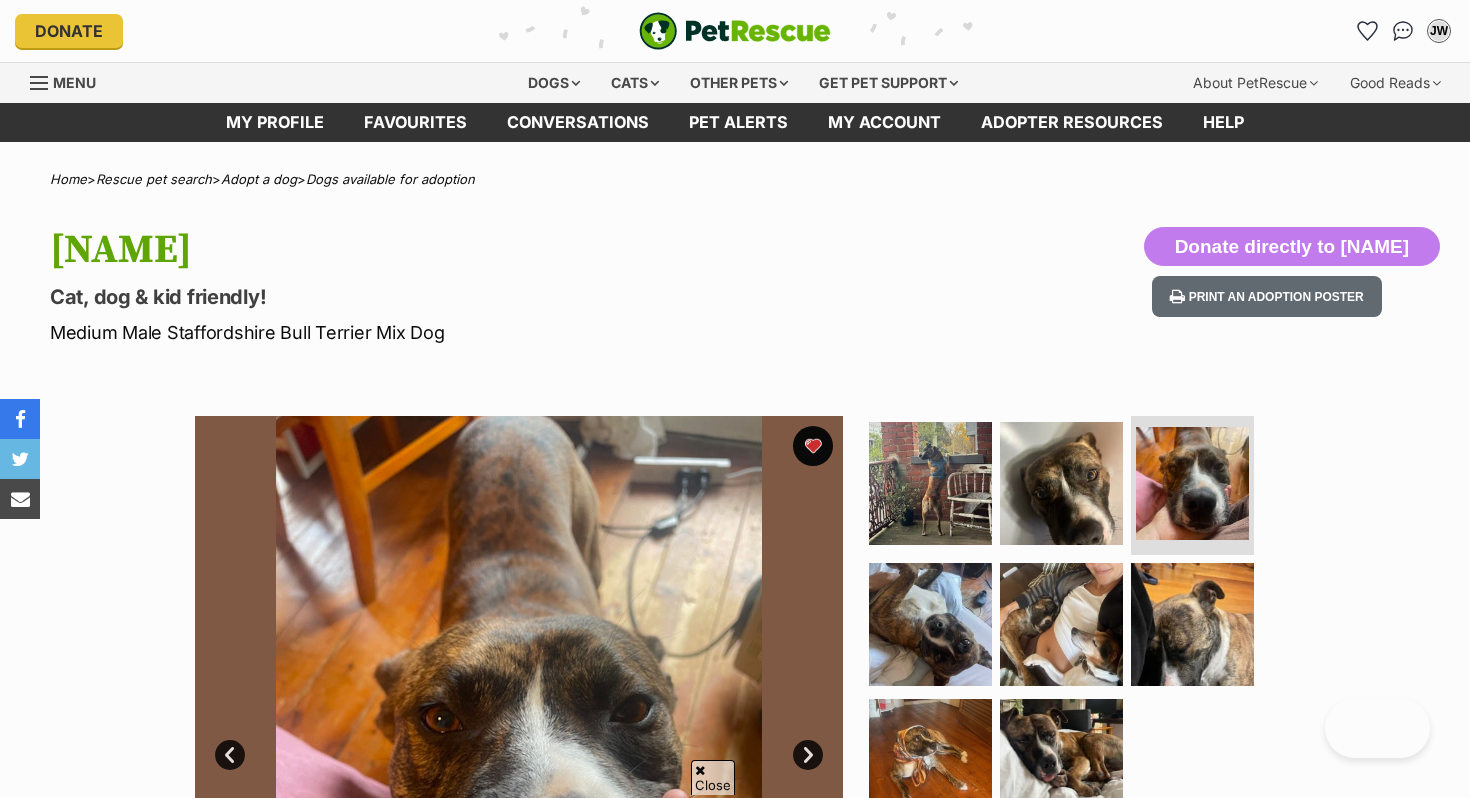 scroll, scrollTop: 370, scrollLeft: 0, axis: vertical 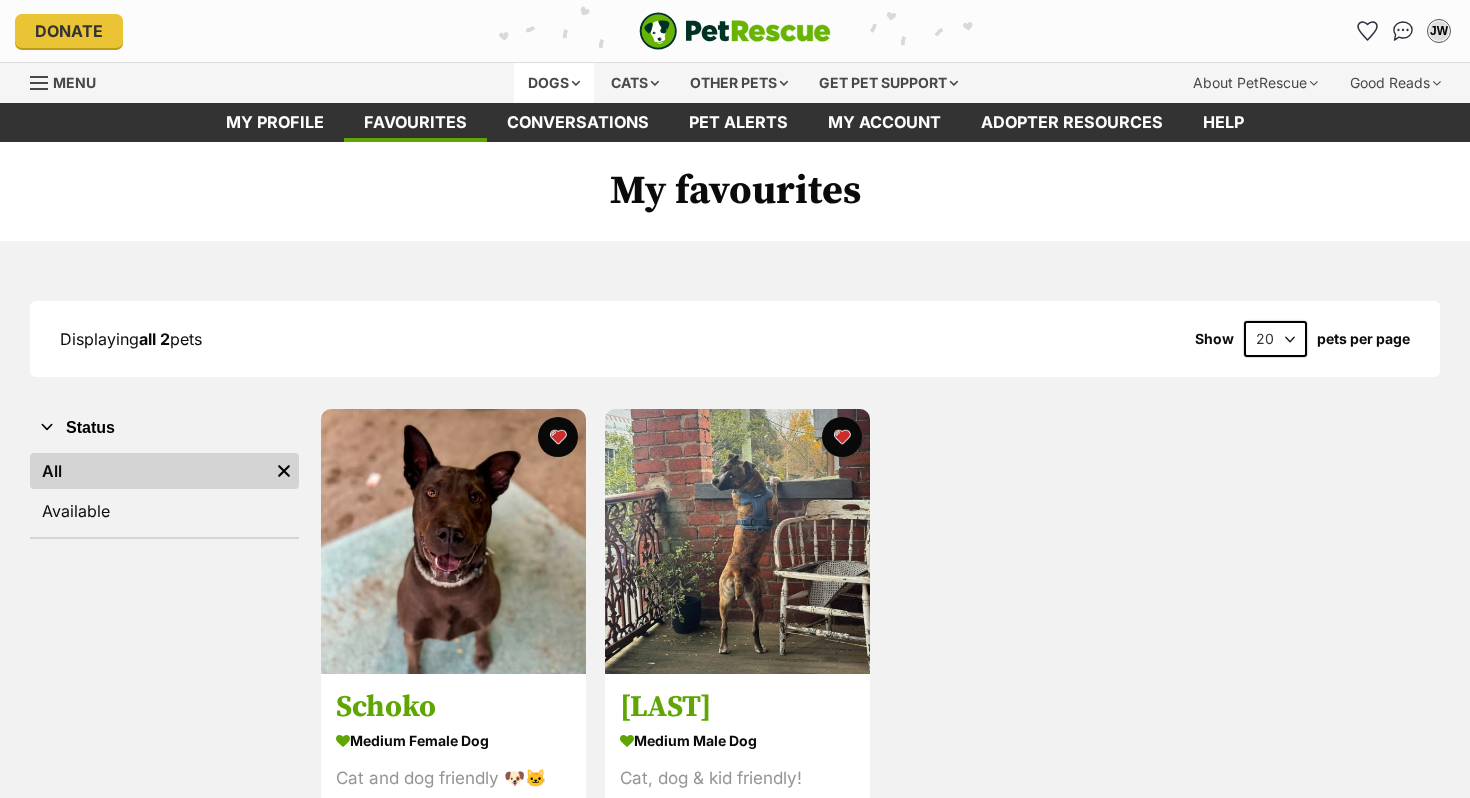 click on "Dogs" at bounding box center [554, 83] 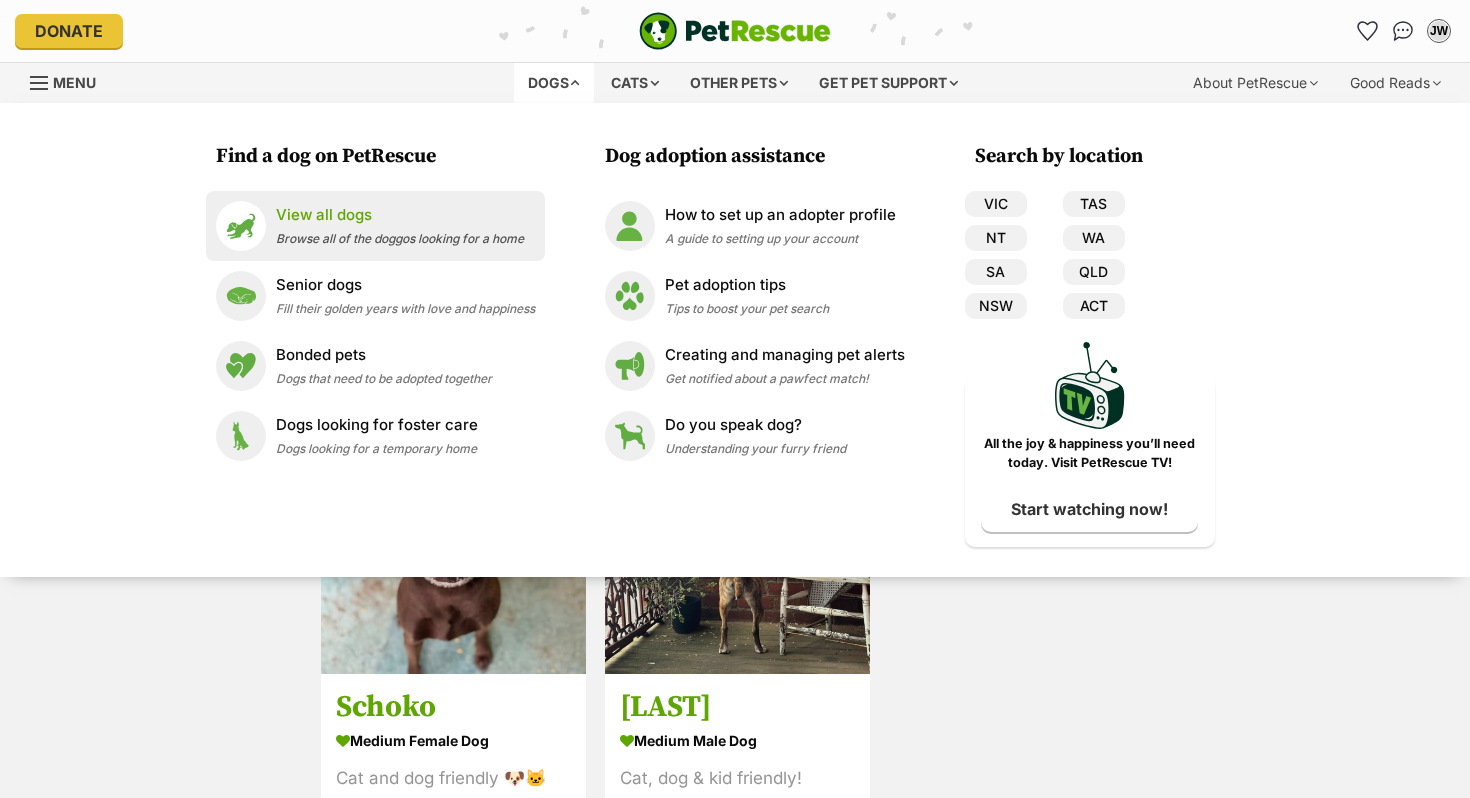 click on "View all dogs" at bounding box center [400, 215] 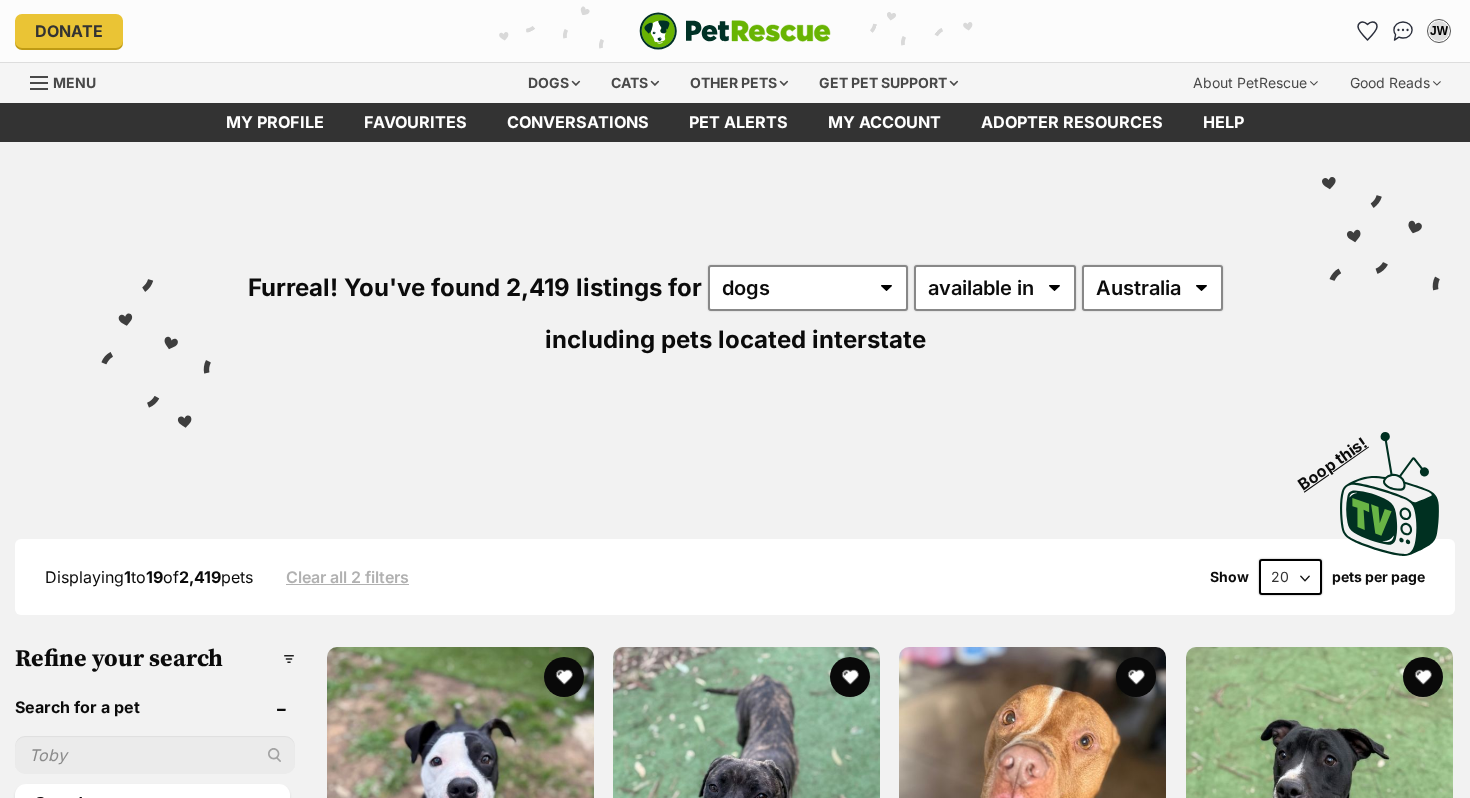 scroll, scrollTop: 0, scrollLeft: 0, axis: both 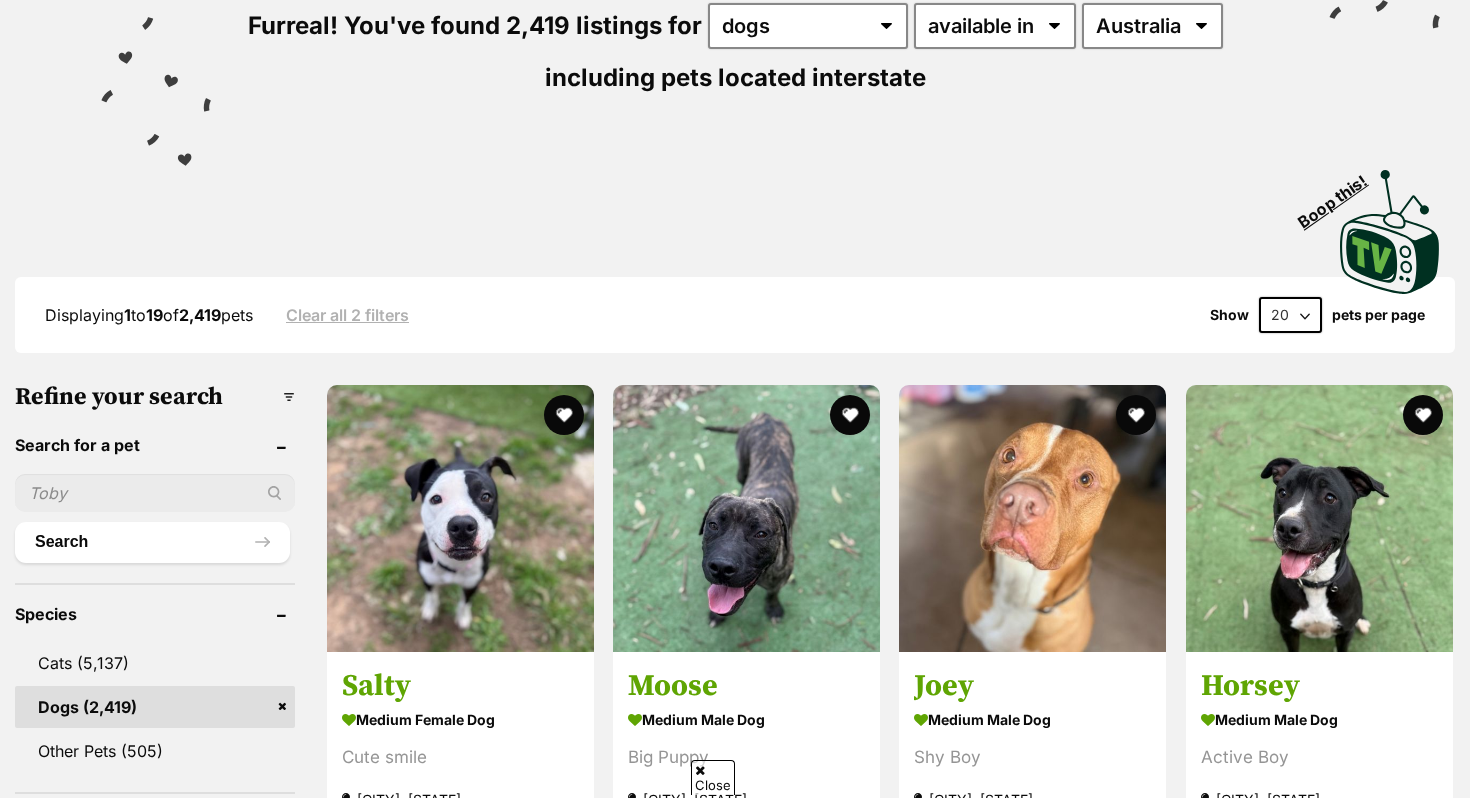 click at bounding box center (155, 493) 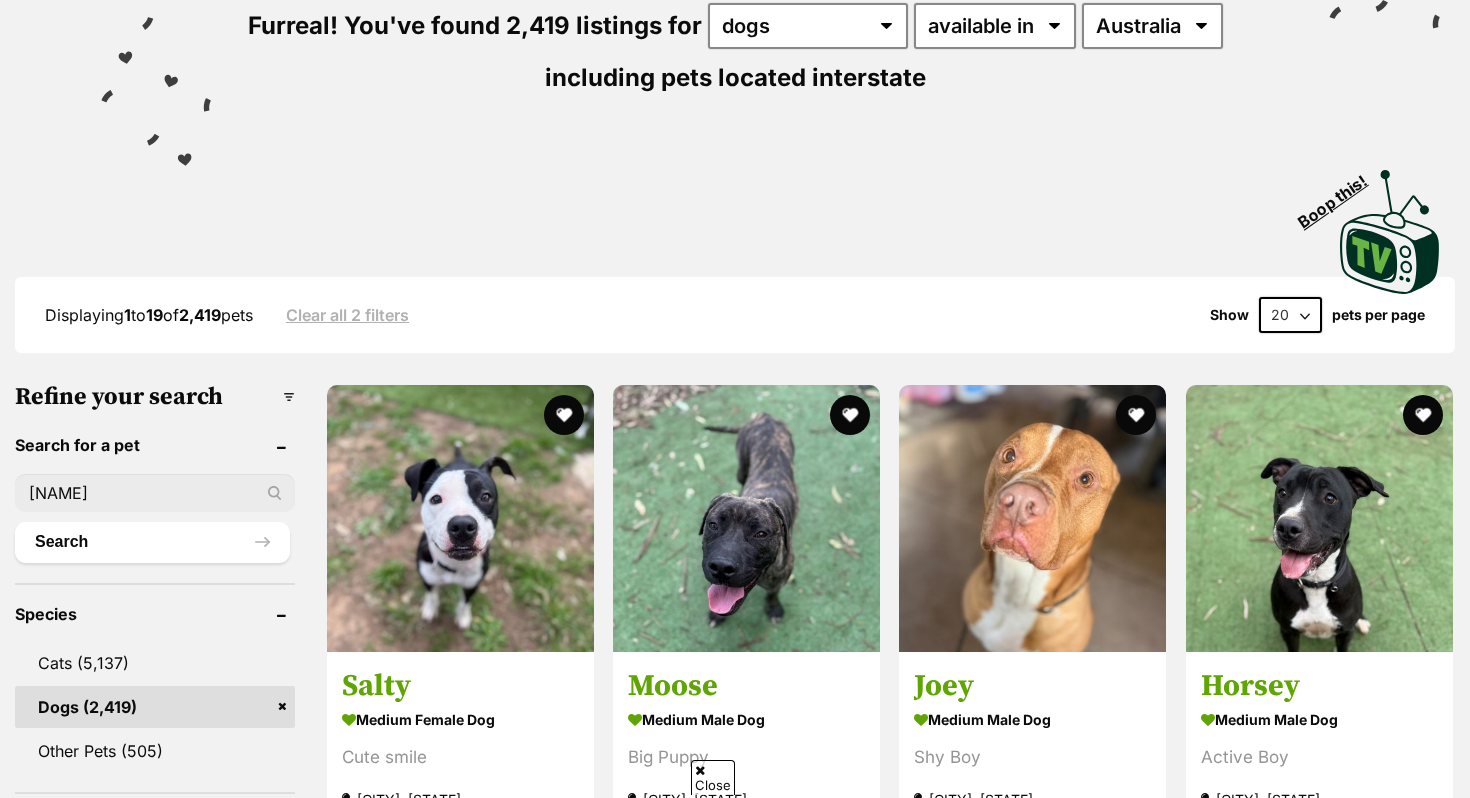 type on "willow" 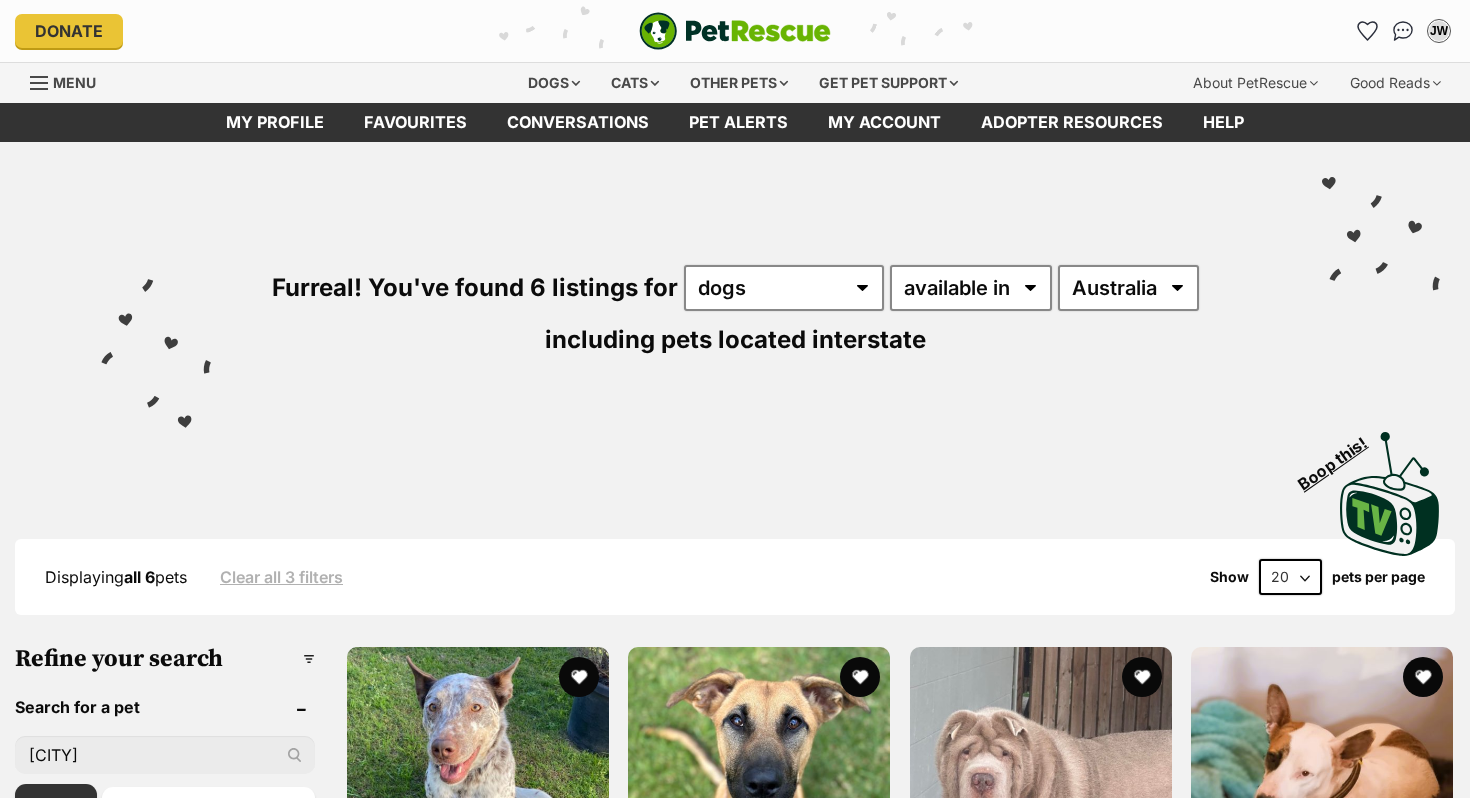 scroll, scrollTop: 0, scrollLeft: 0, axis: both 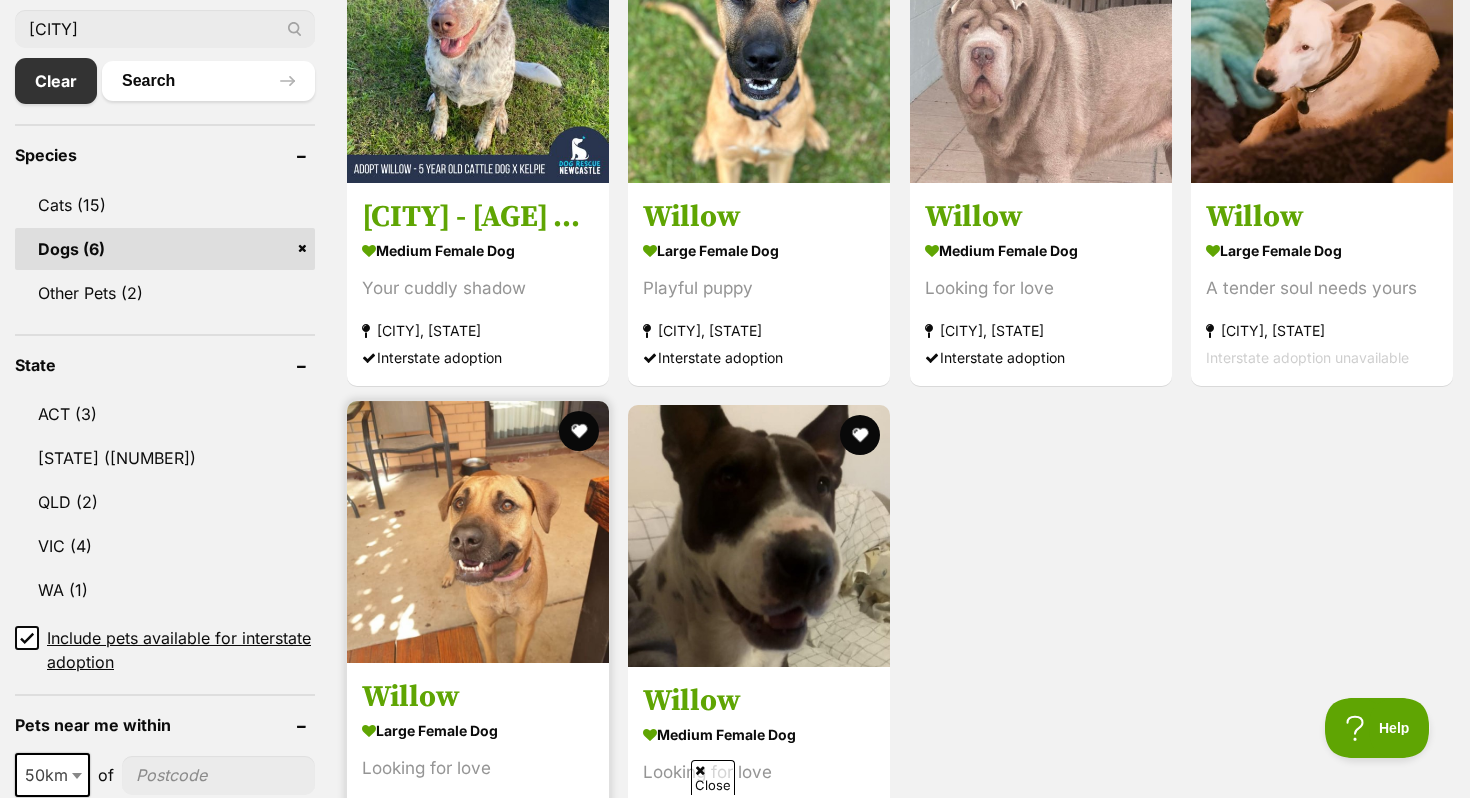 click at bounding box center (478, 532) 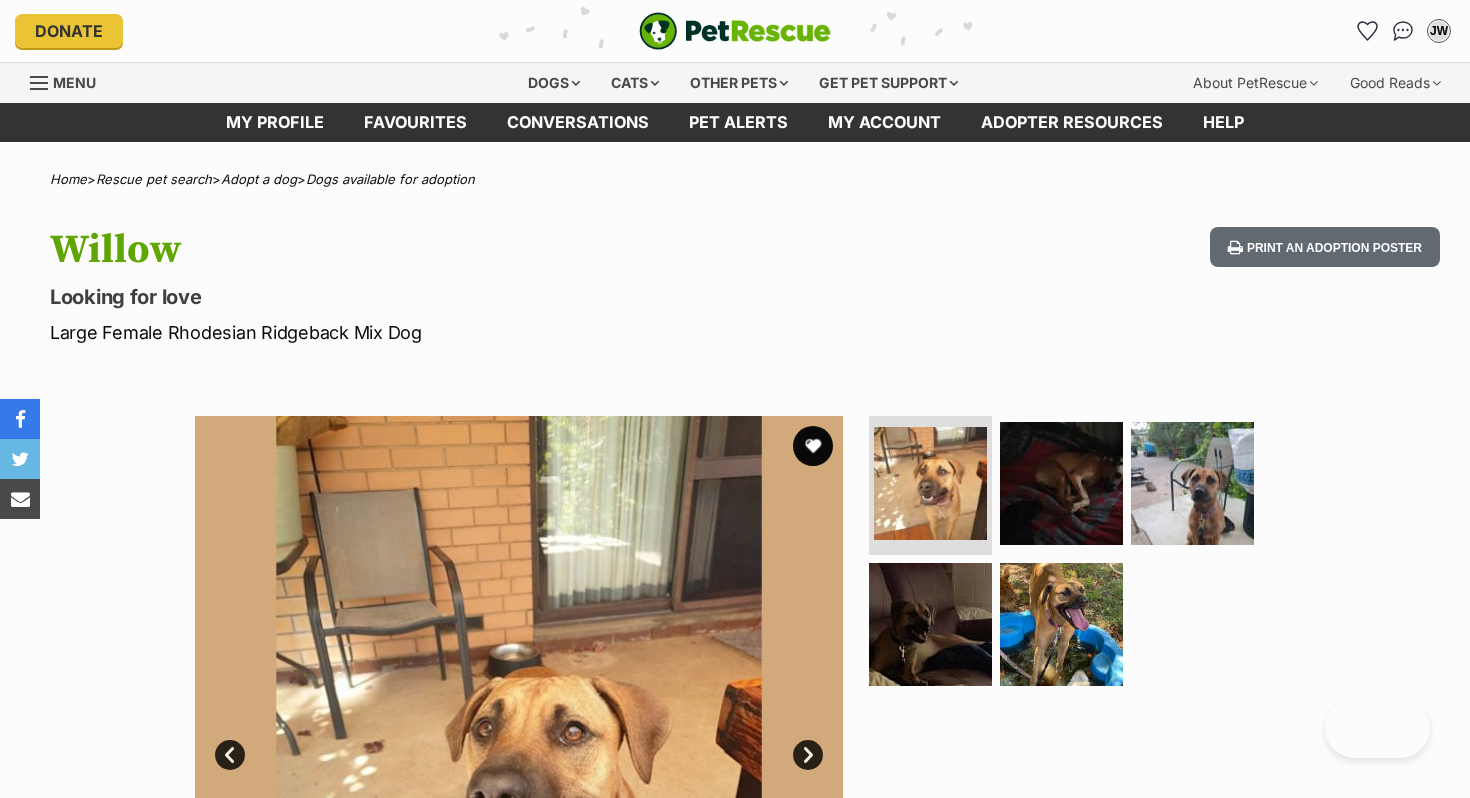 scroll, scrollTop: 0, scrollLeft: 0, axis: both 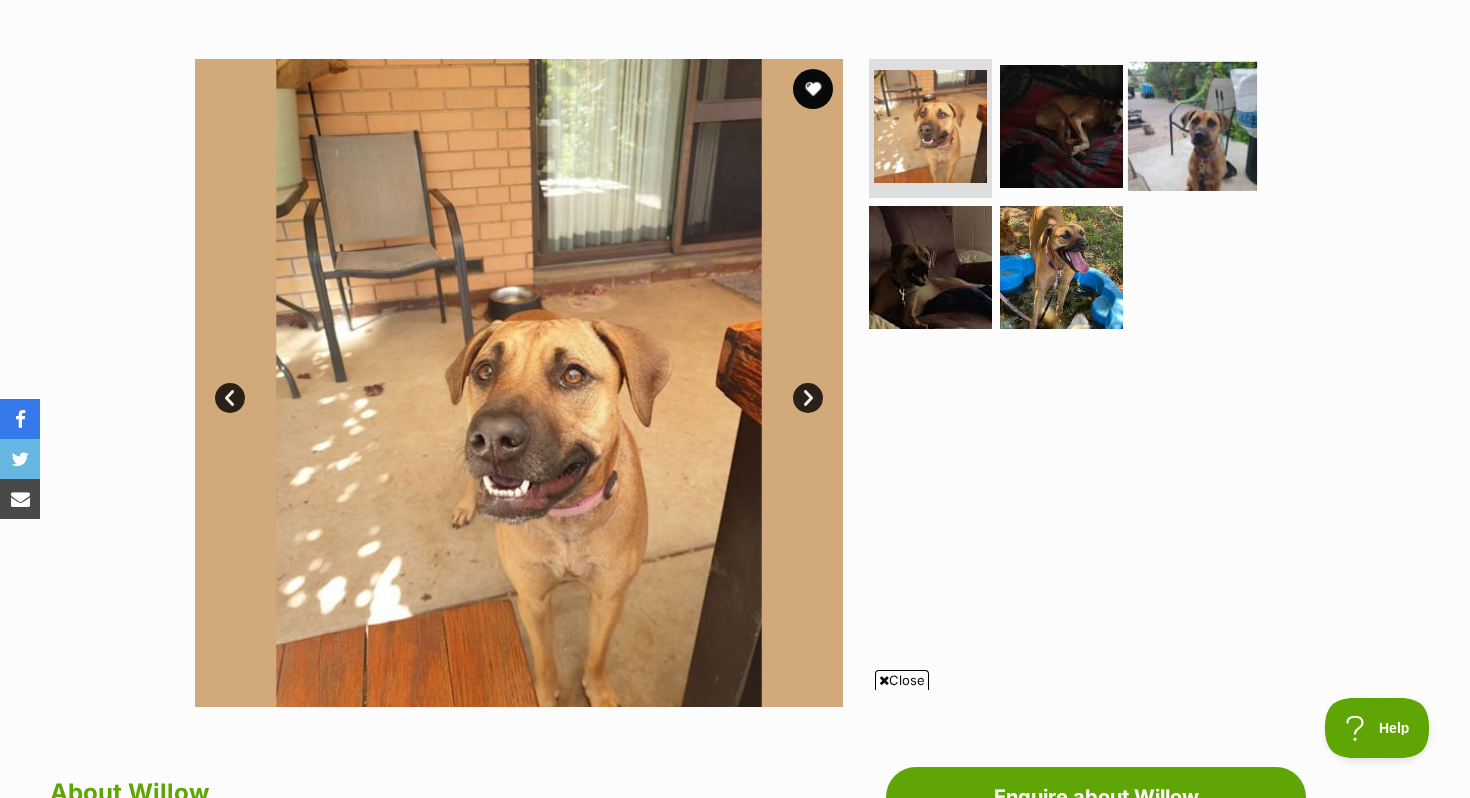 click at bounding box center [1192, 125] 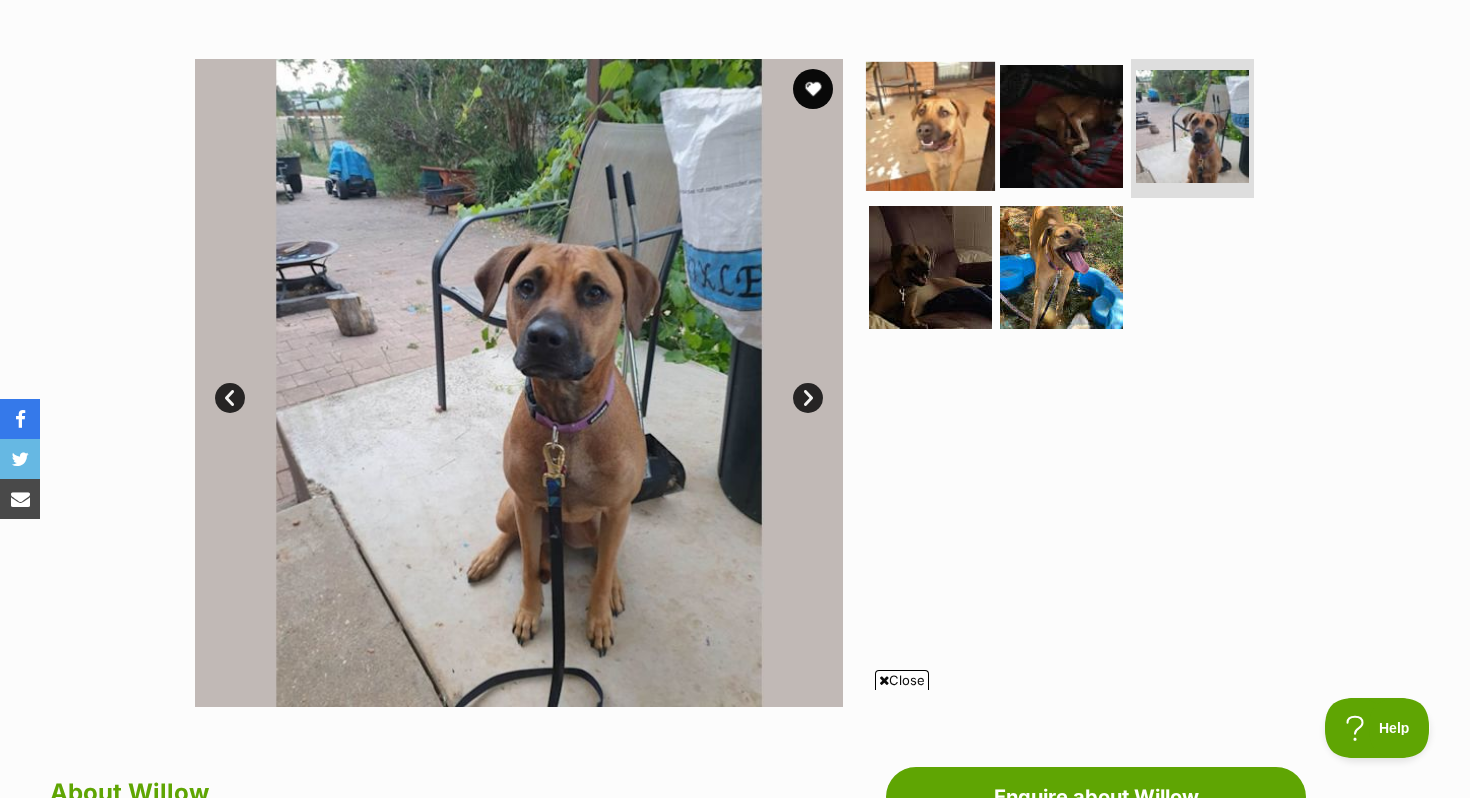 click at bounding box center [930, 125] 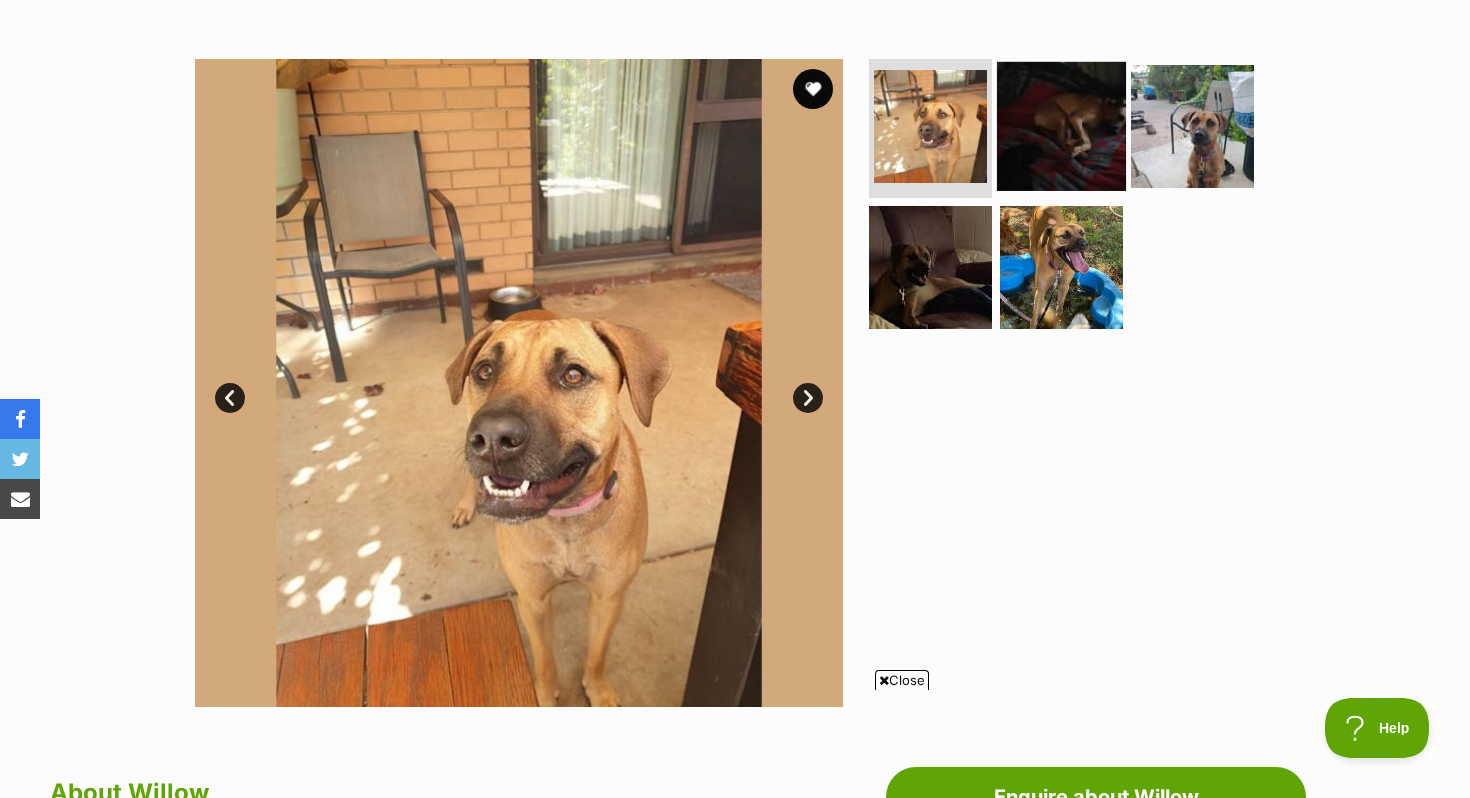 click at bounding box center (1061, 125) 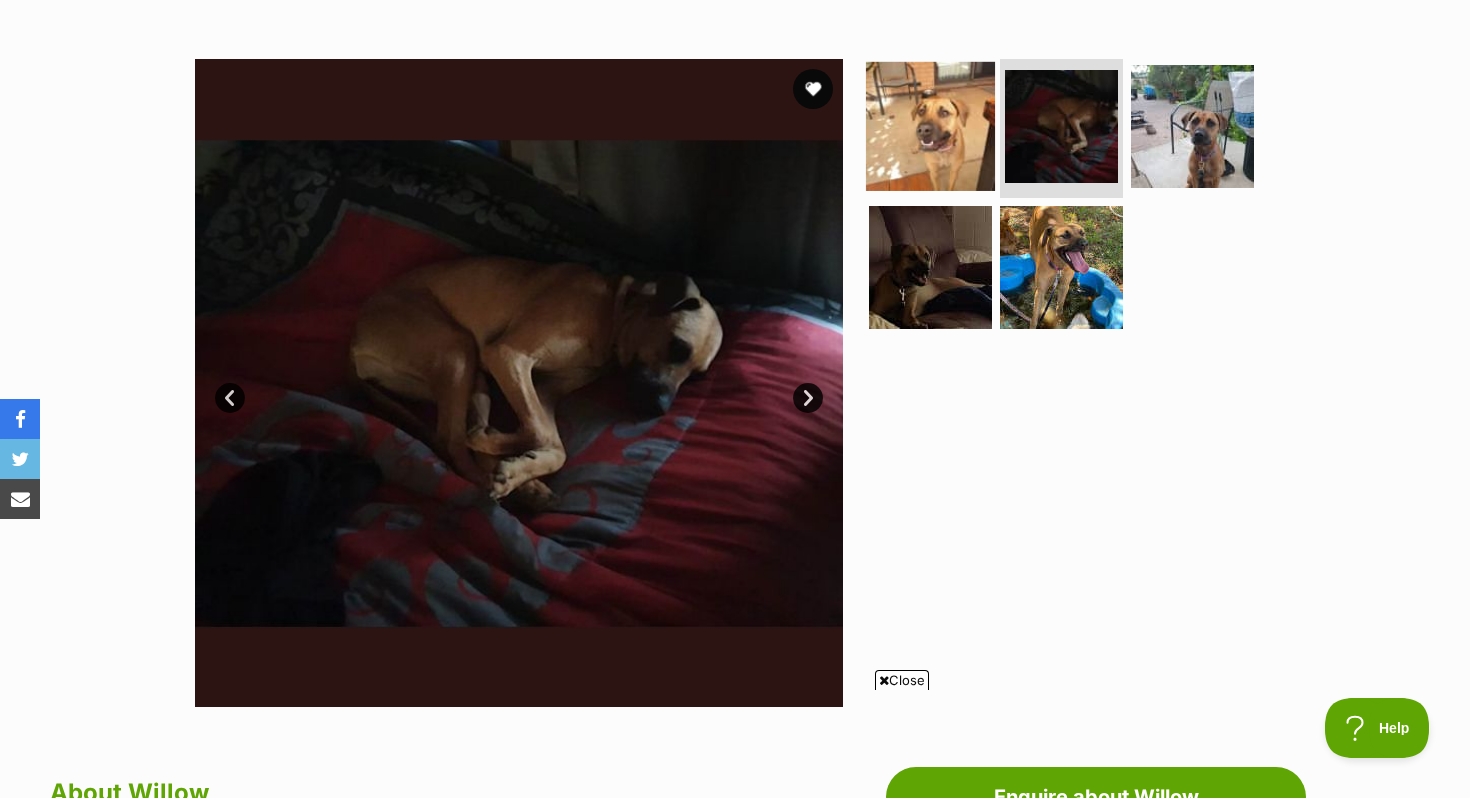 click at bounding box center [930, 125] 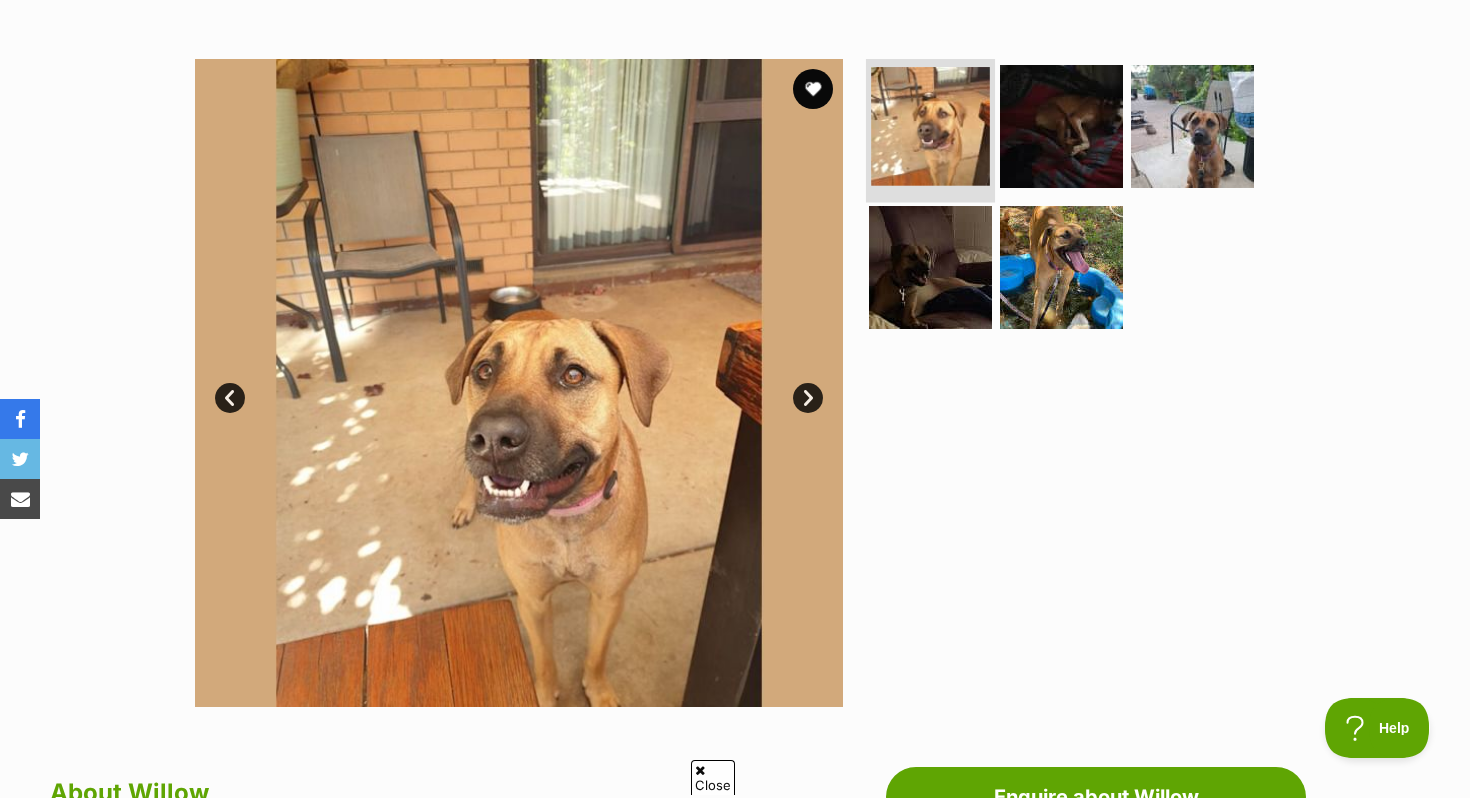 scroll, scrollTop: 0, scrollLeft: 0, axis: both 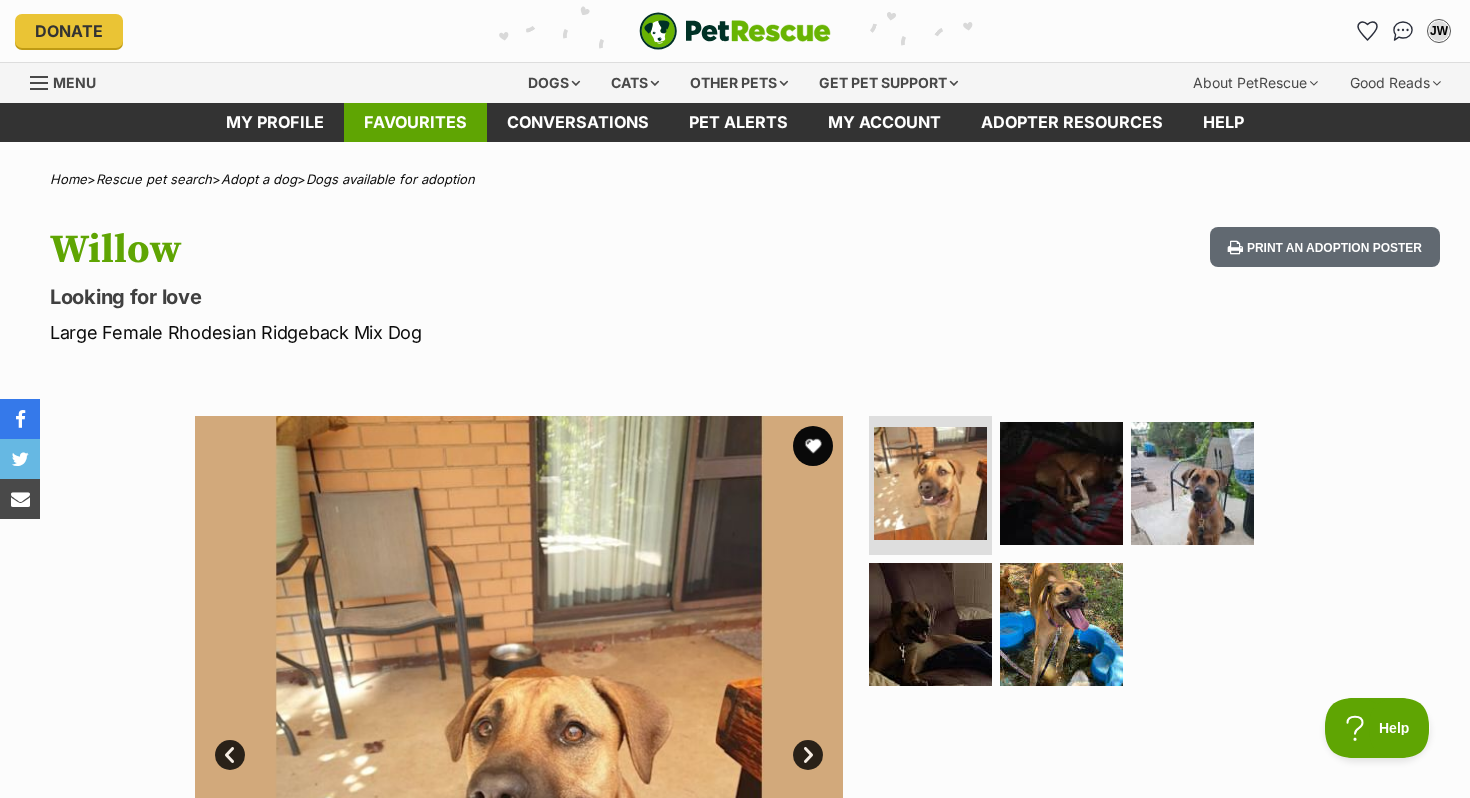 click on "Favourites" at bounding box center (415, 122) 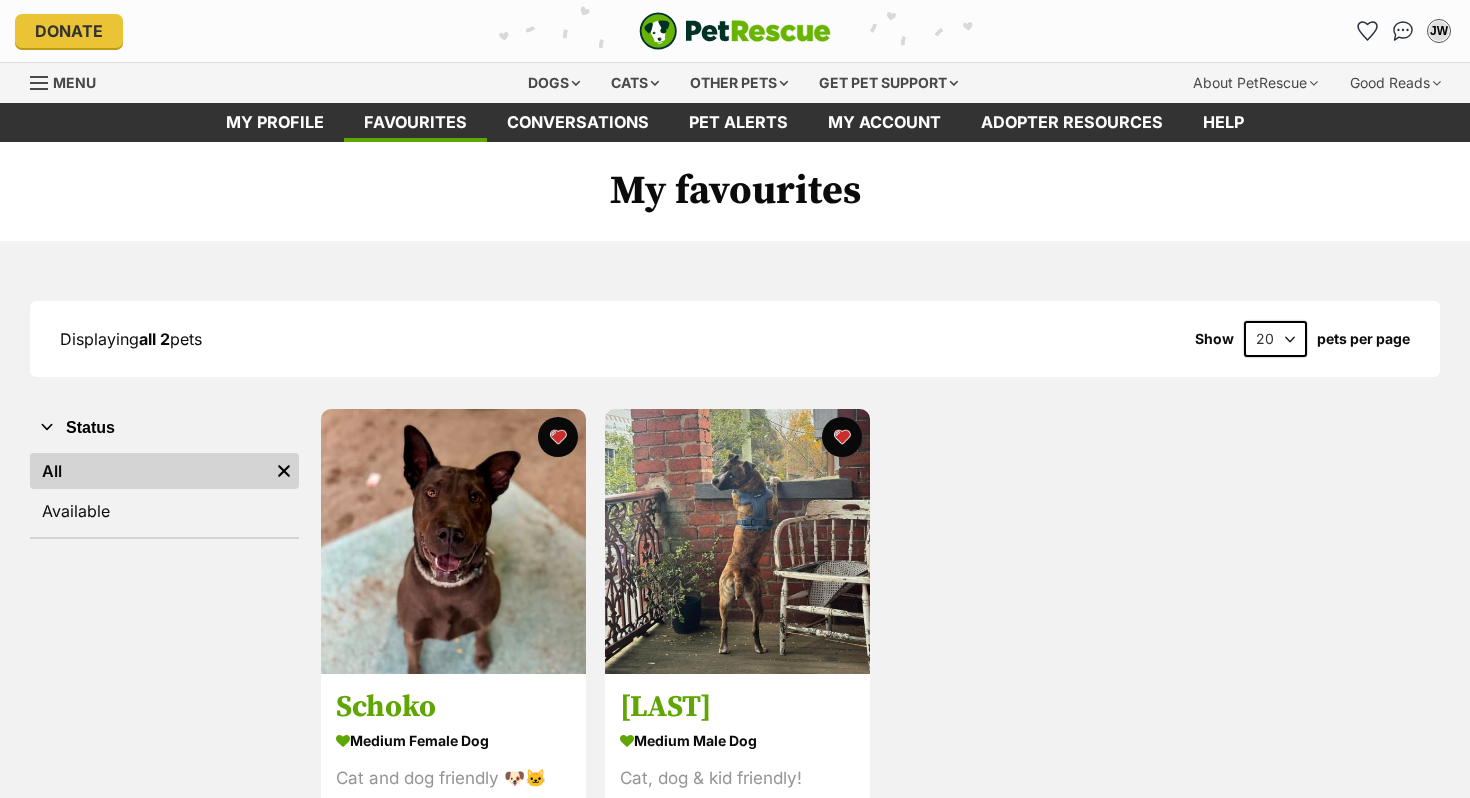 scroll, scrollTop: 0, scrollLeft: 0, axis: both 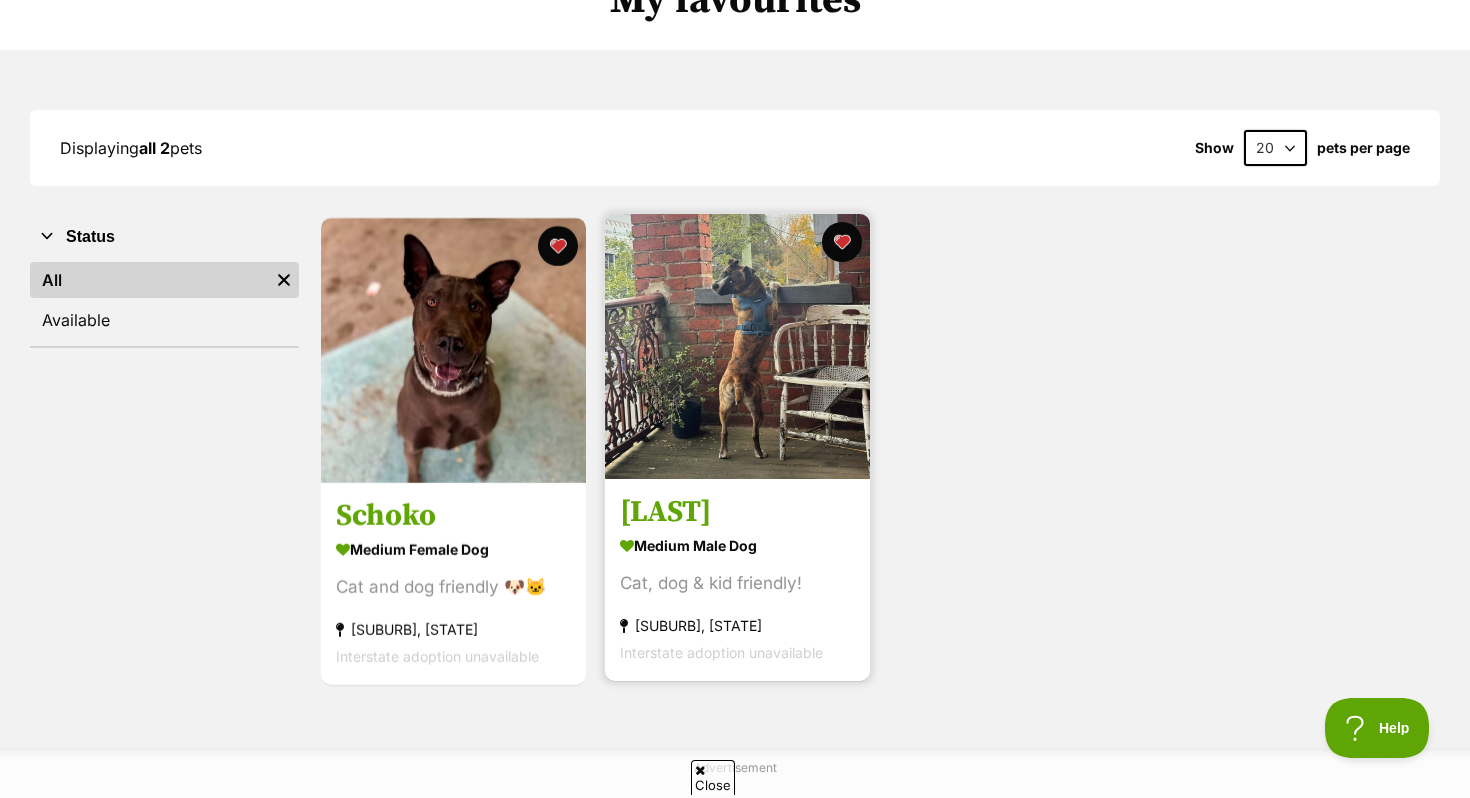 click at bounding box center (737, 346) 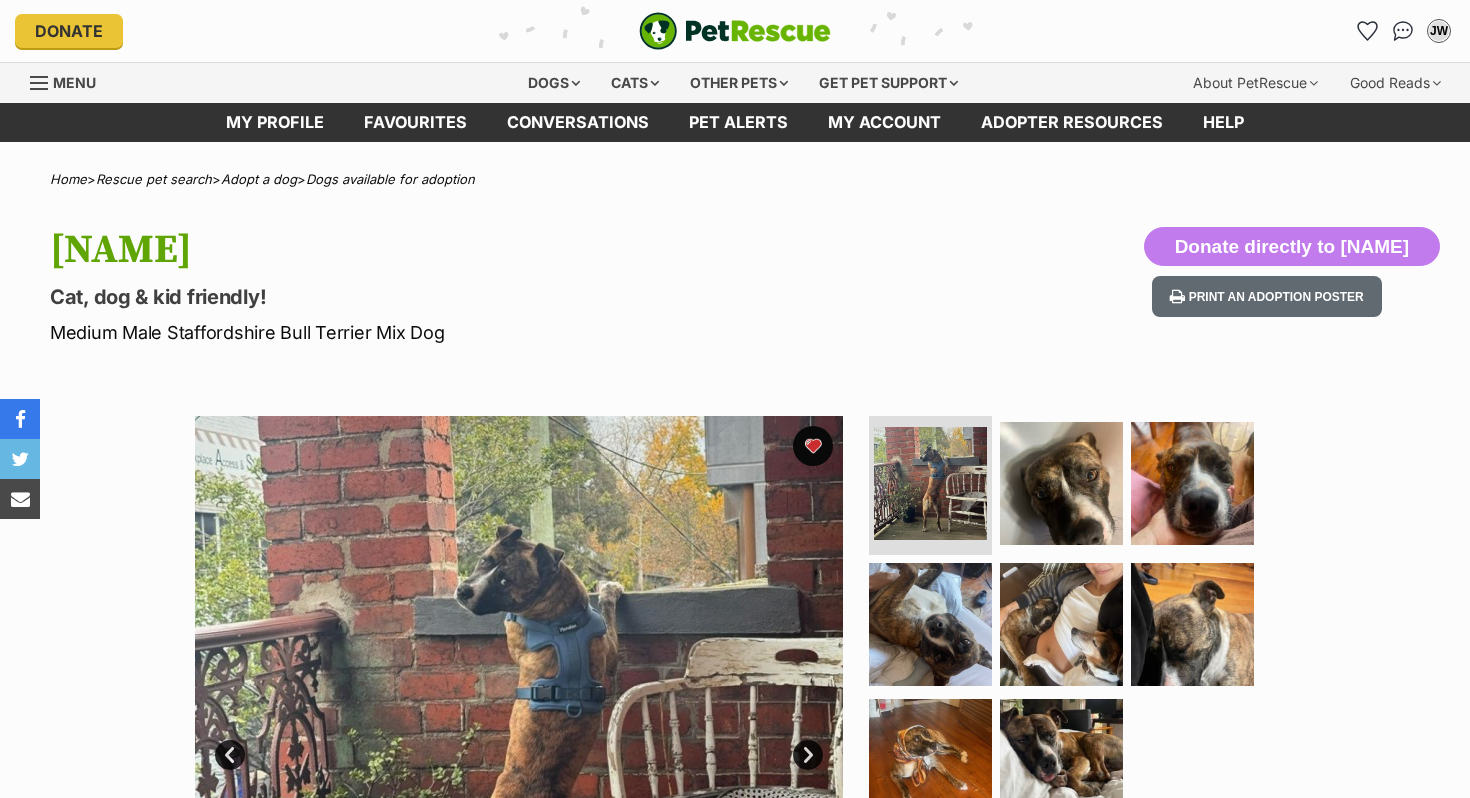 scroll, scrollTop: 0, scrollLeft: 0, axis: both 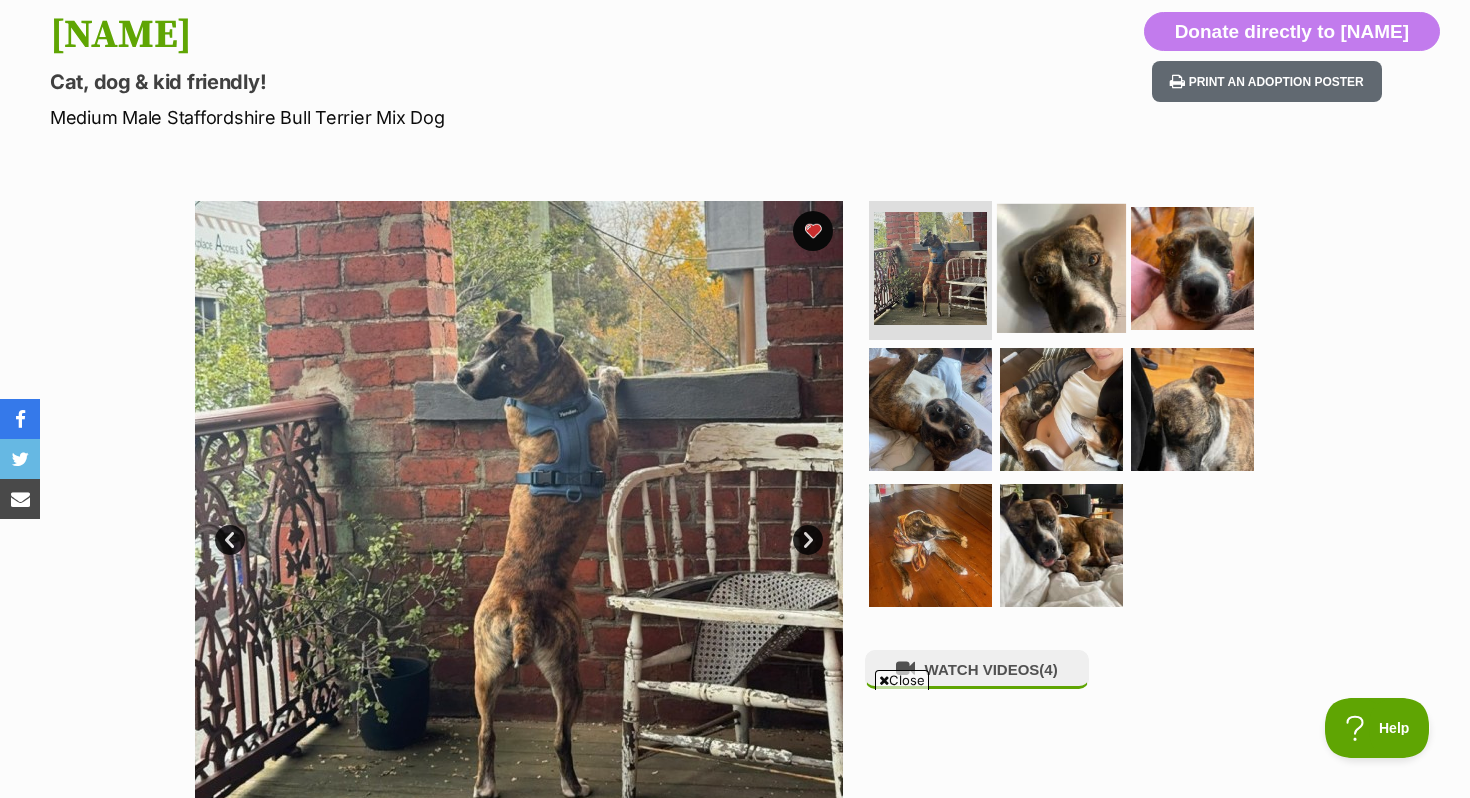 click at bounding box center (1061, 267) 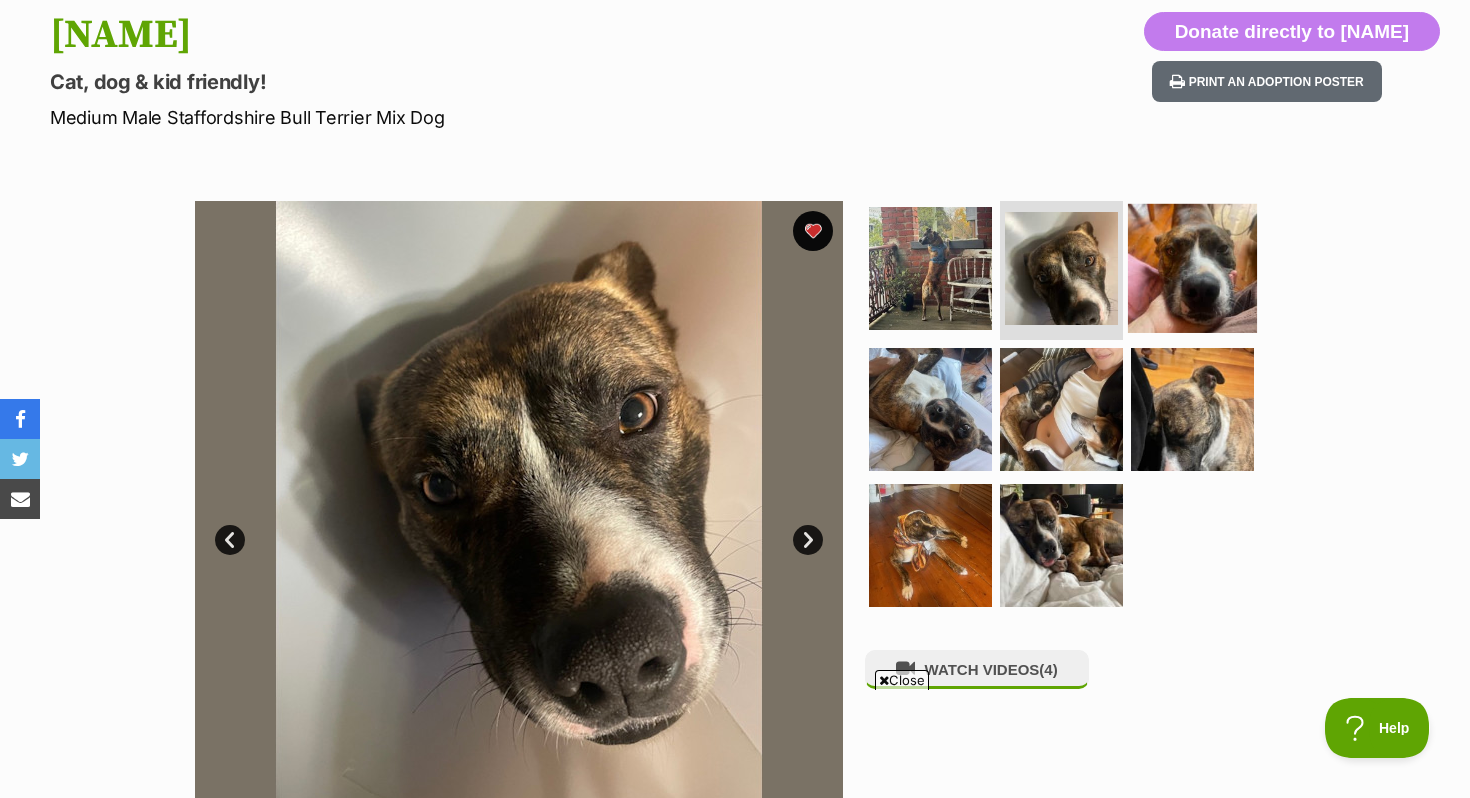 click at bounding box center [1192, 267] 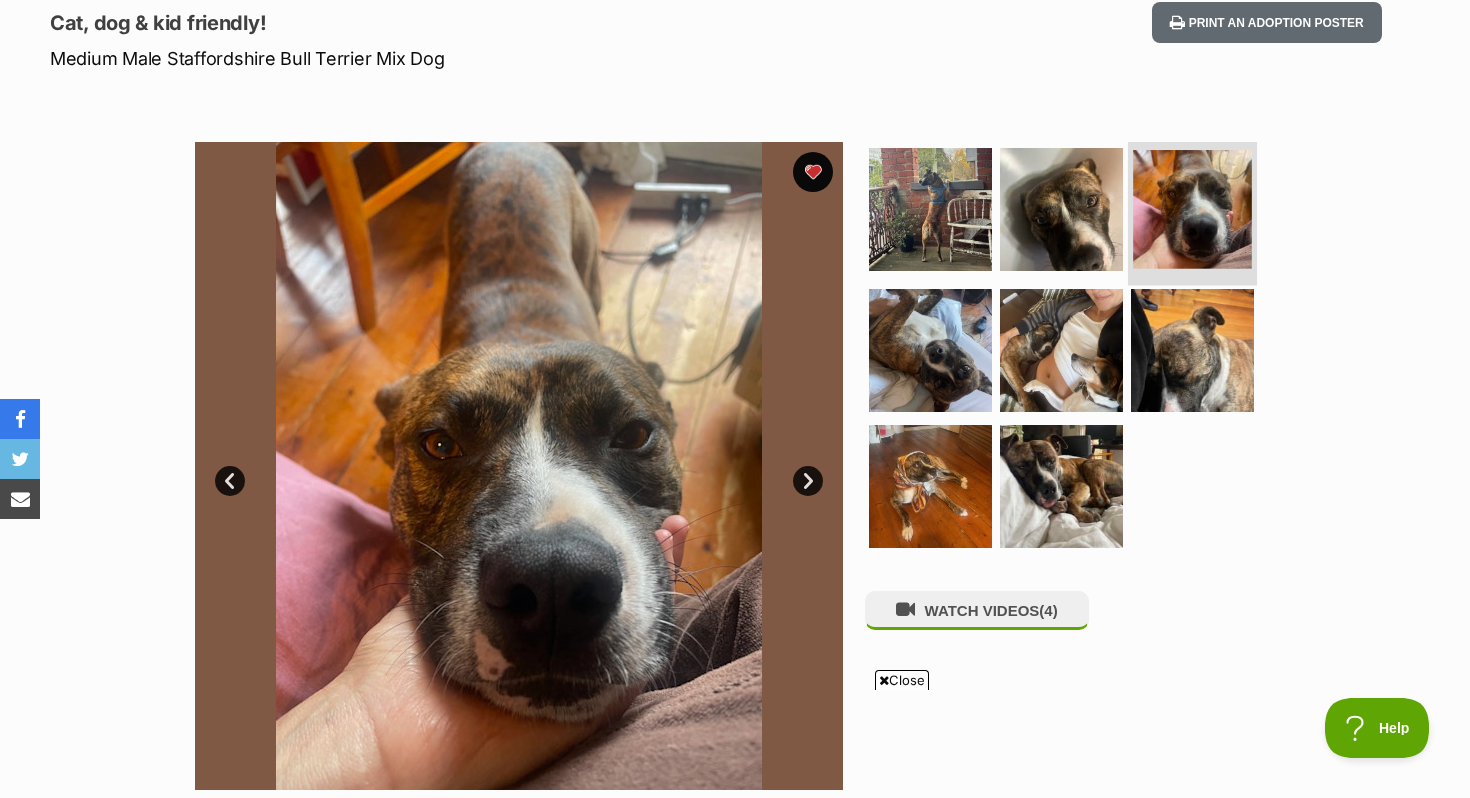 scroll, scrollTop: 275, scrollLeft: 0, axis: vertical 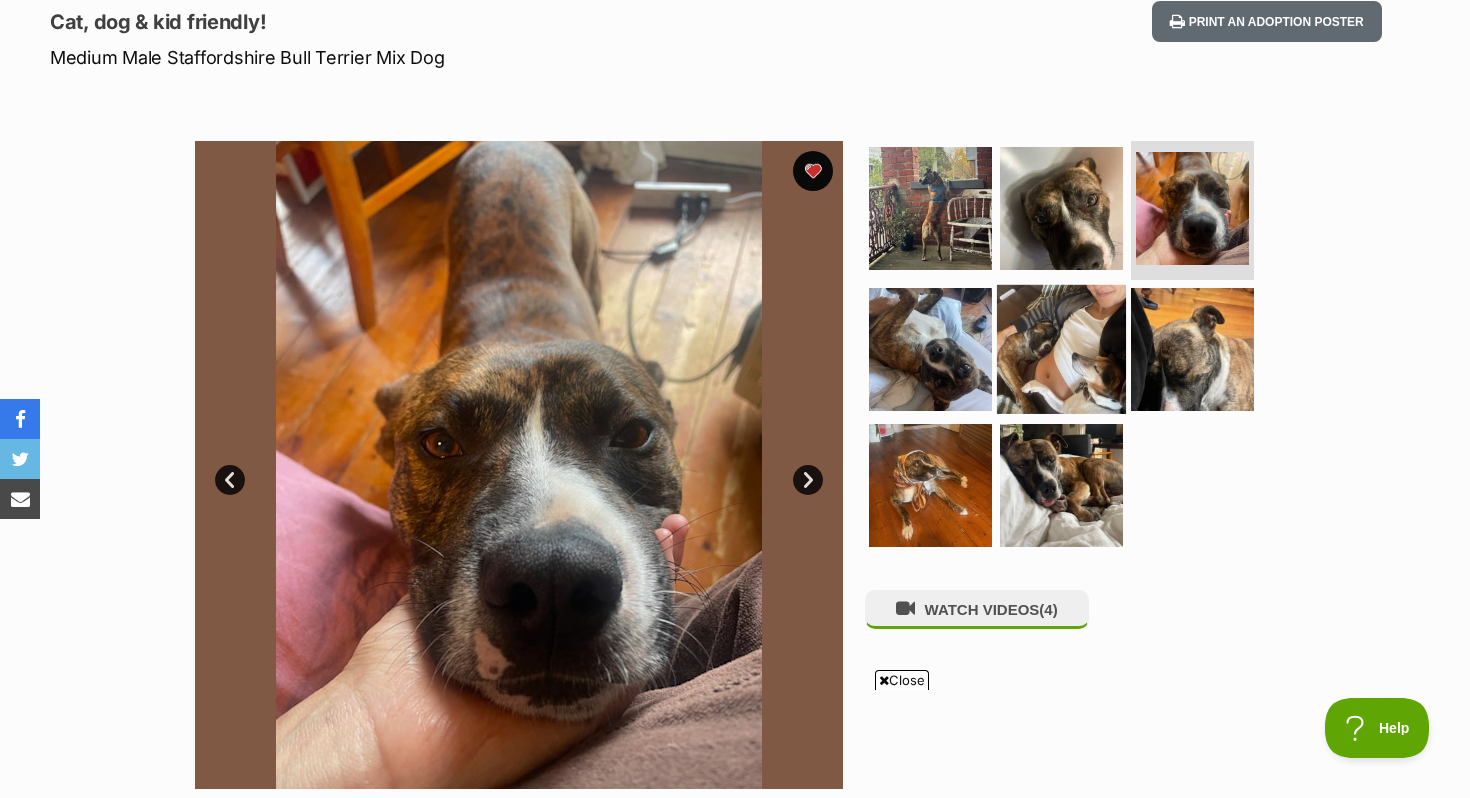 click at bounding box center (1061, 349) 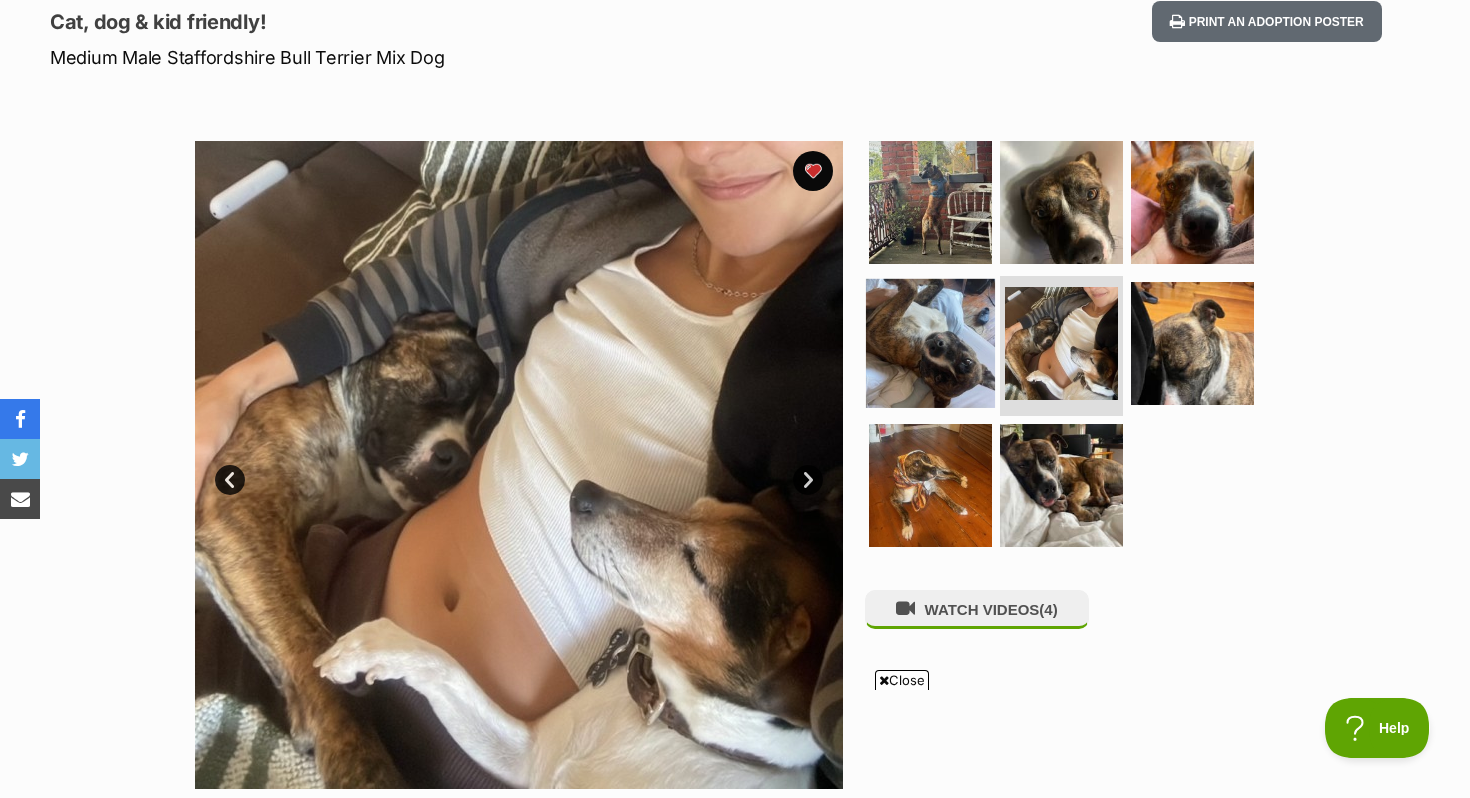 click at bounding box center (930, 343) 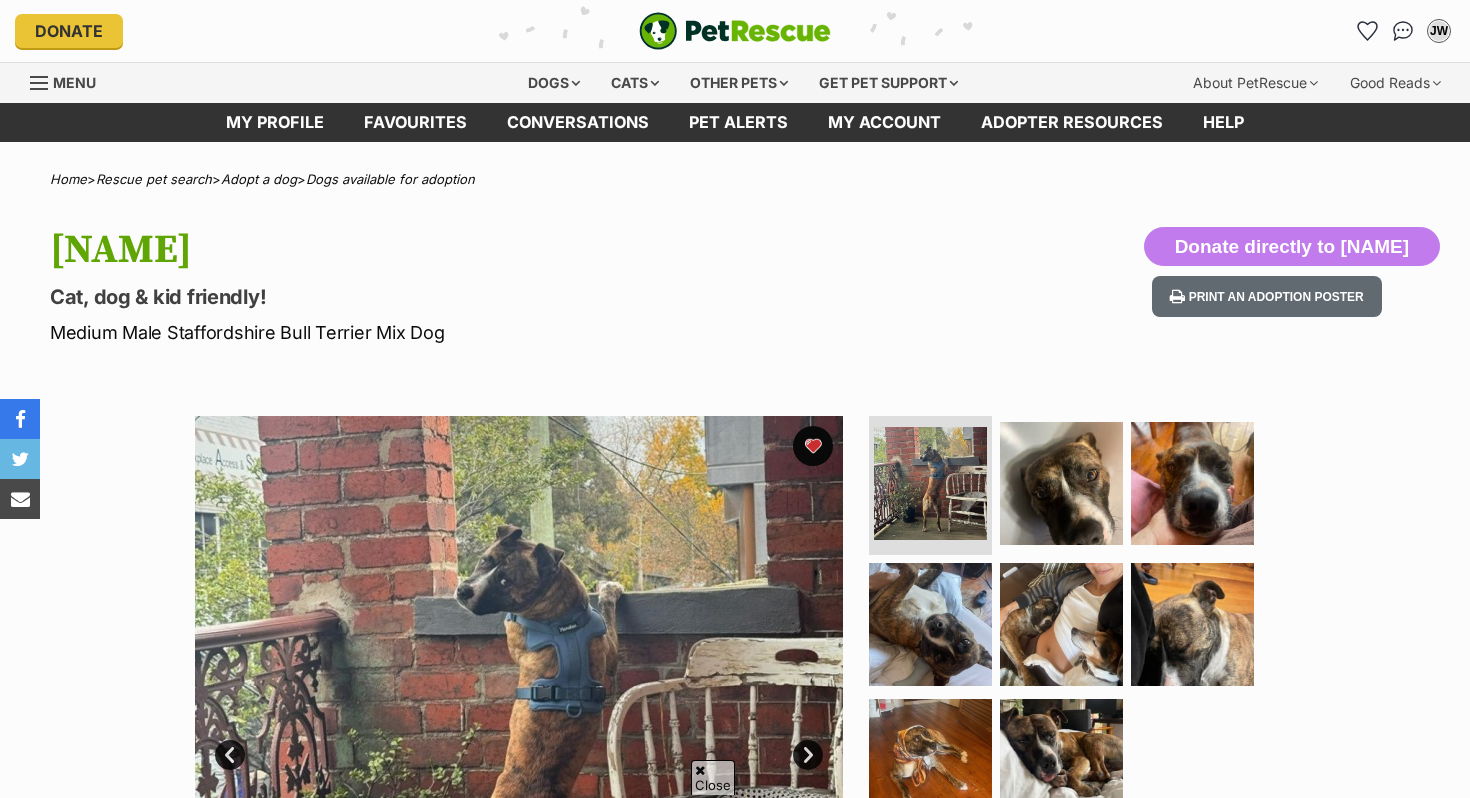 scroll, scrollTop: 275, scrollLeft: 0, axis: vertical 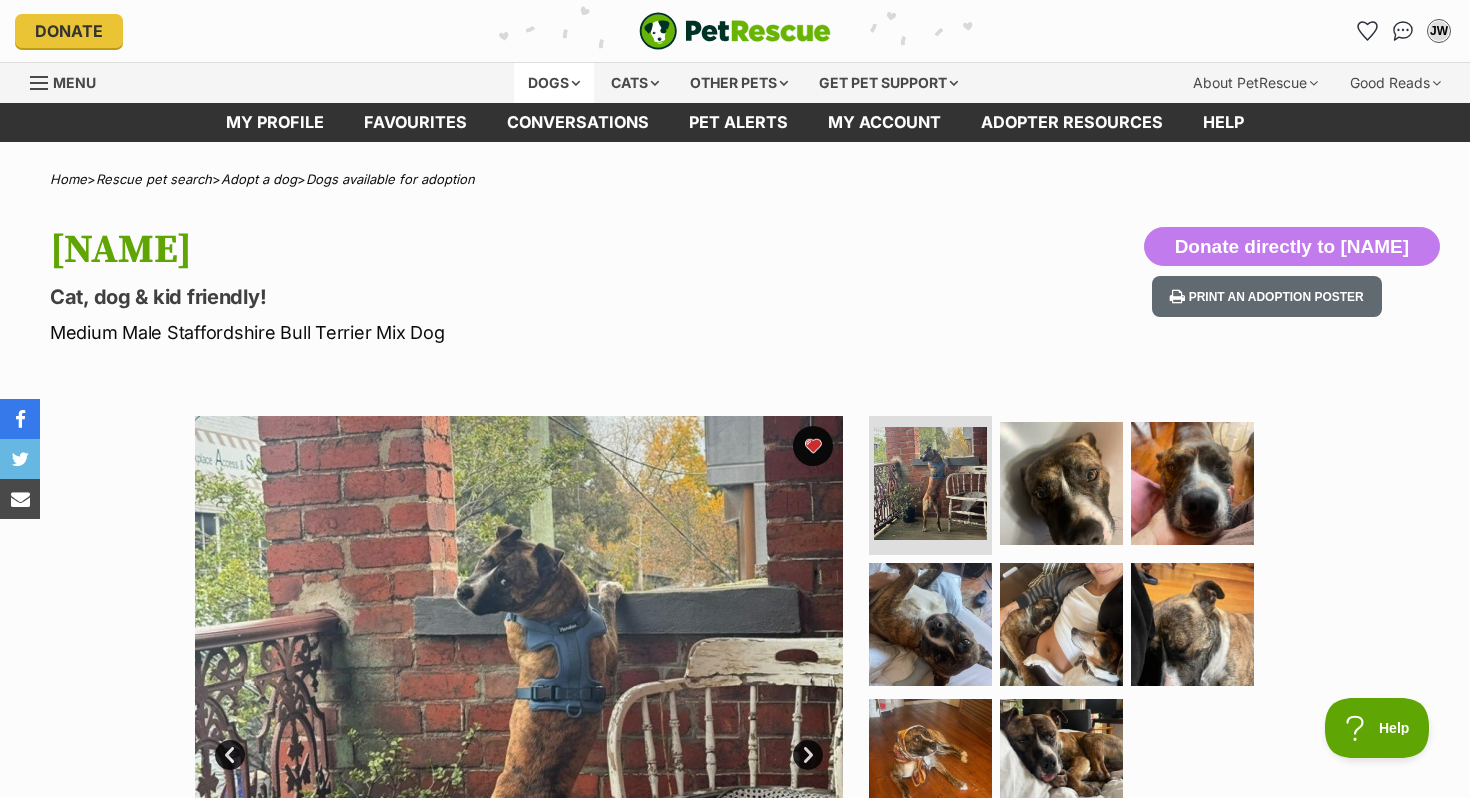 click on "Dogs" at bounding box center [554, 83] 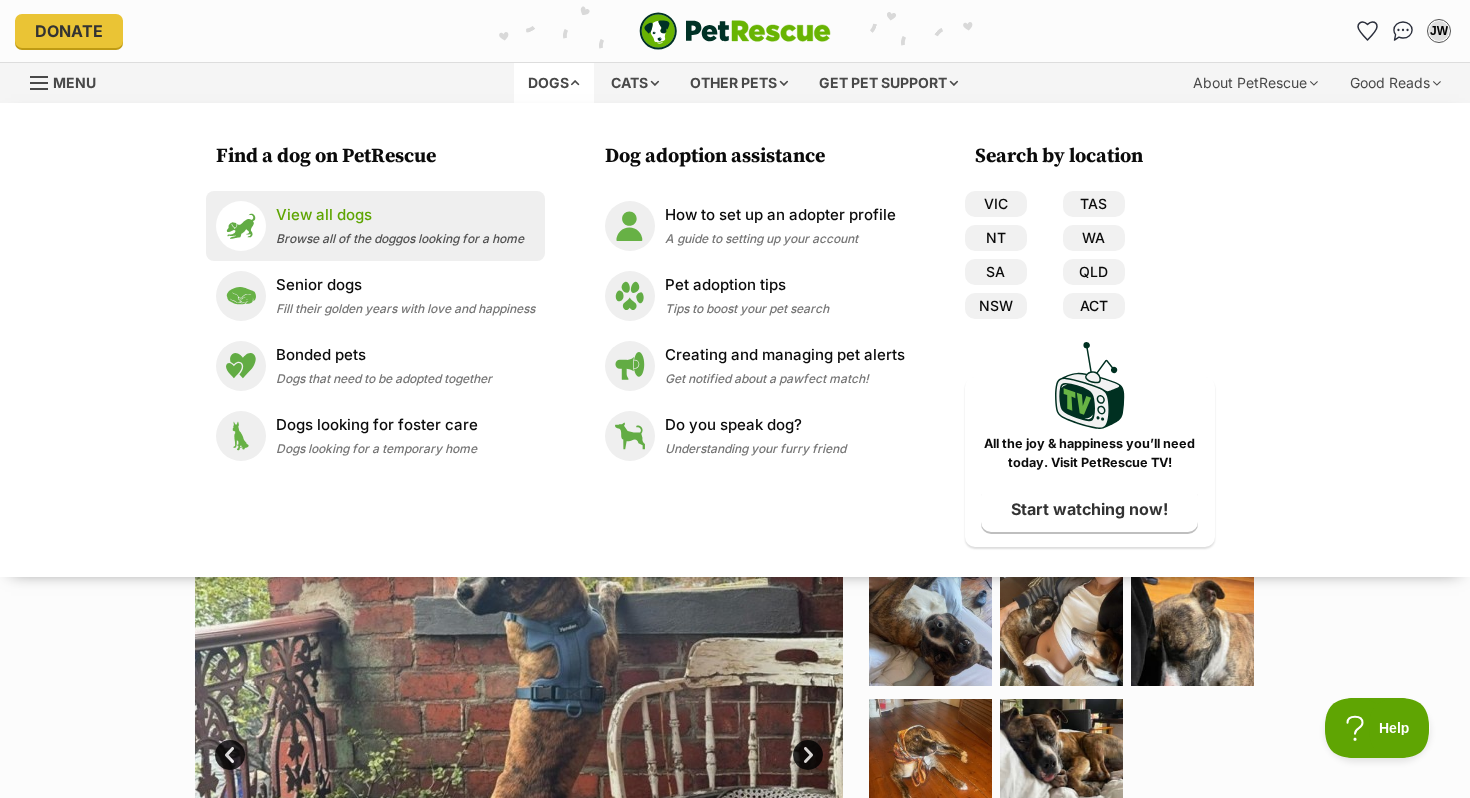 click on "Browse all of the doggos looking for a home" at bounding box center [400, 238] 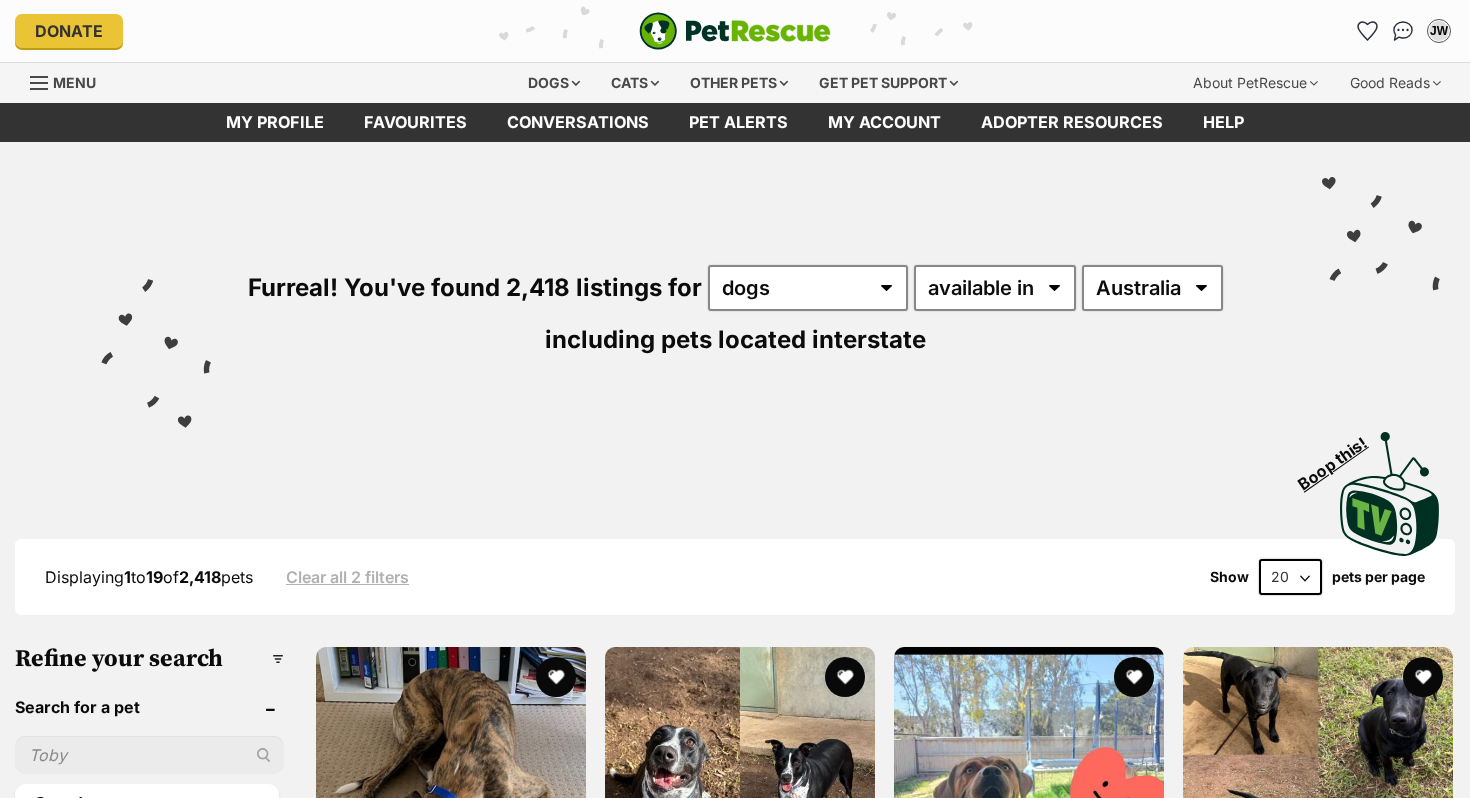 scroll, scrollTop: 0, scrollLeft: 0, axis: both 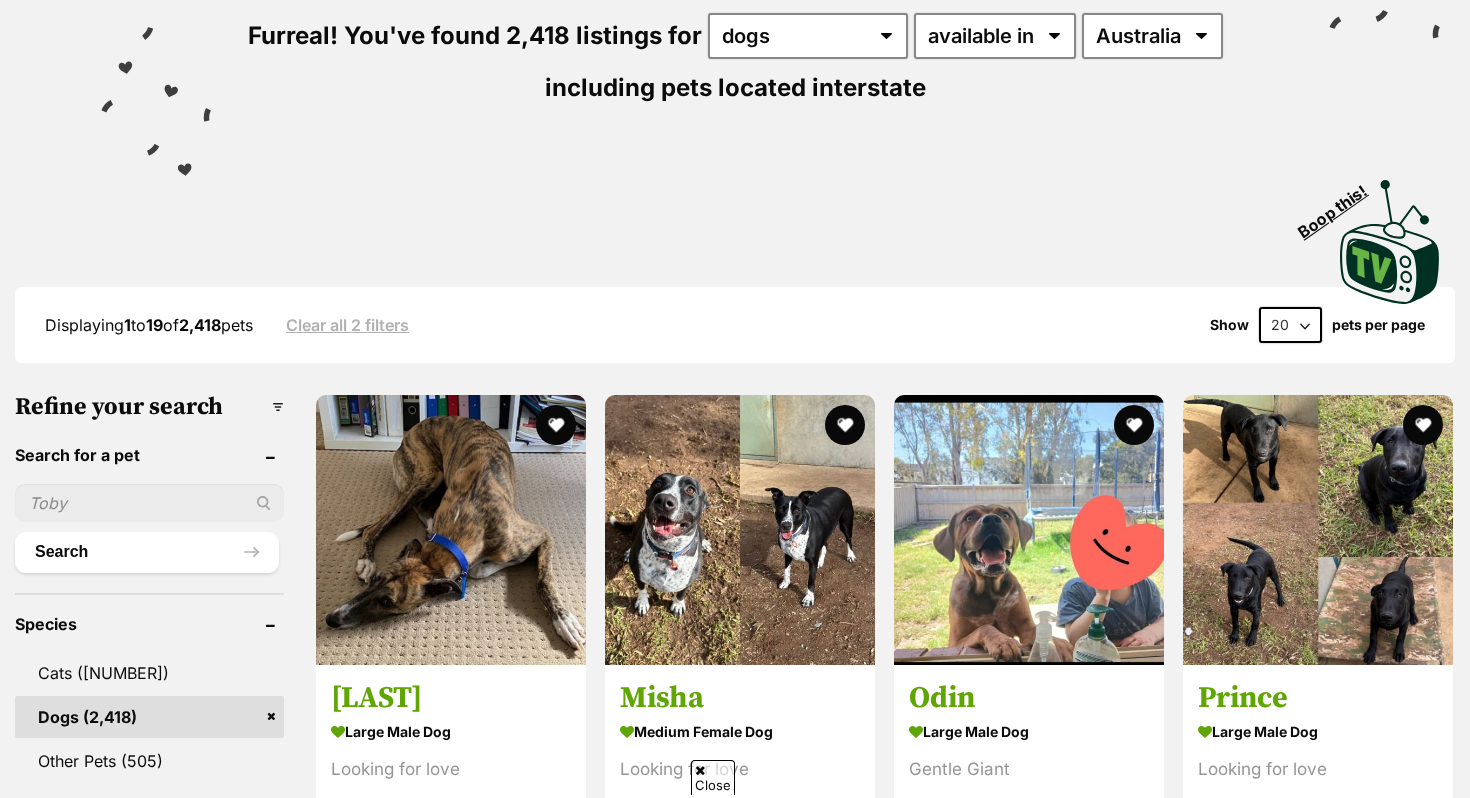 click at bounding box center (149, 503) 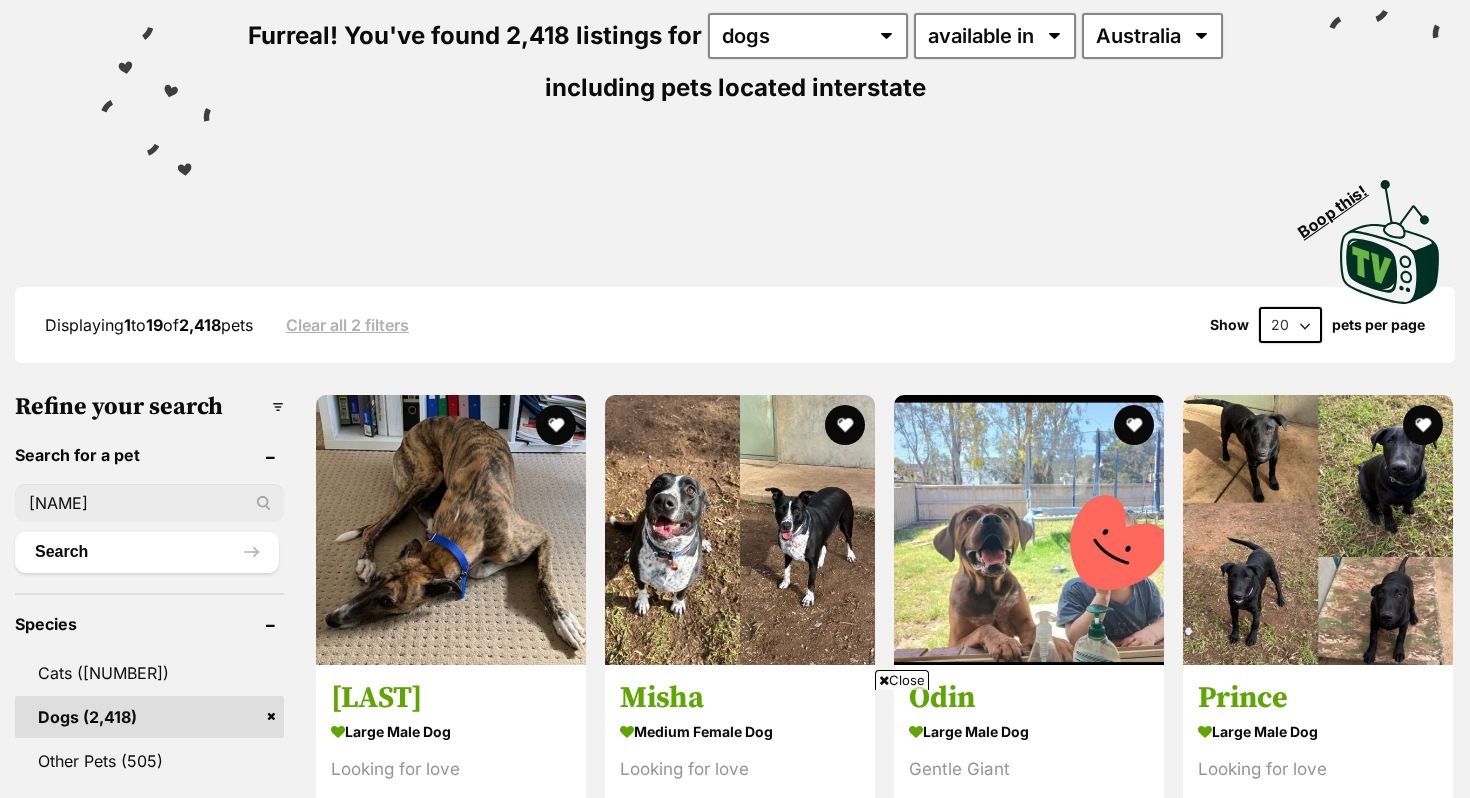 type on "willow" 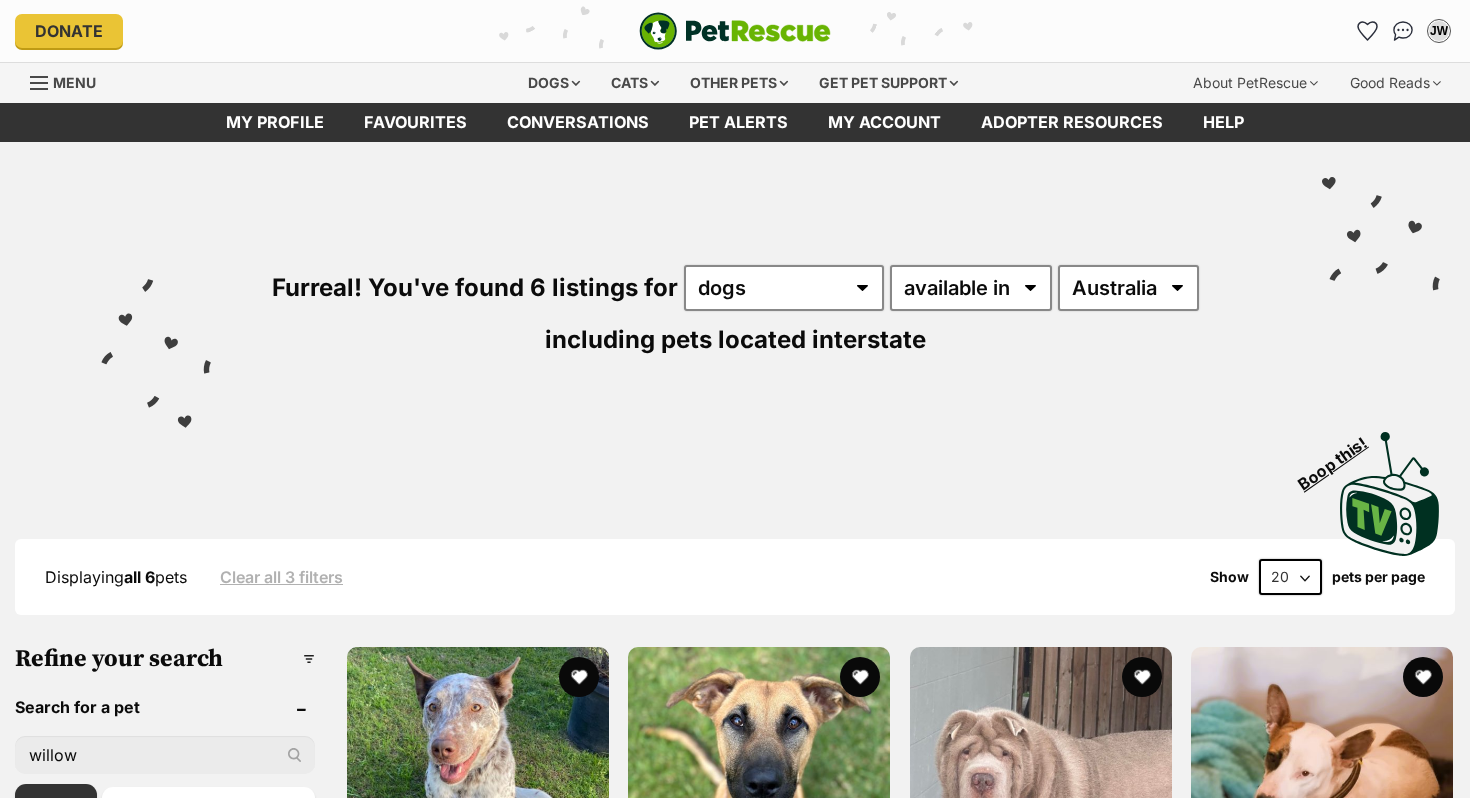 scroll, scrollTop: 113, scrollLeft: 0, axis: vertical 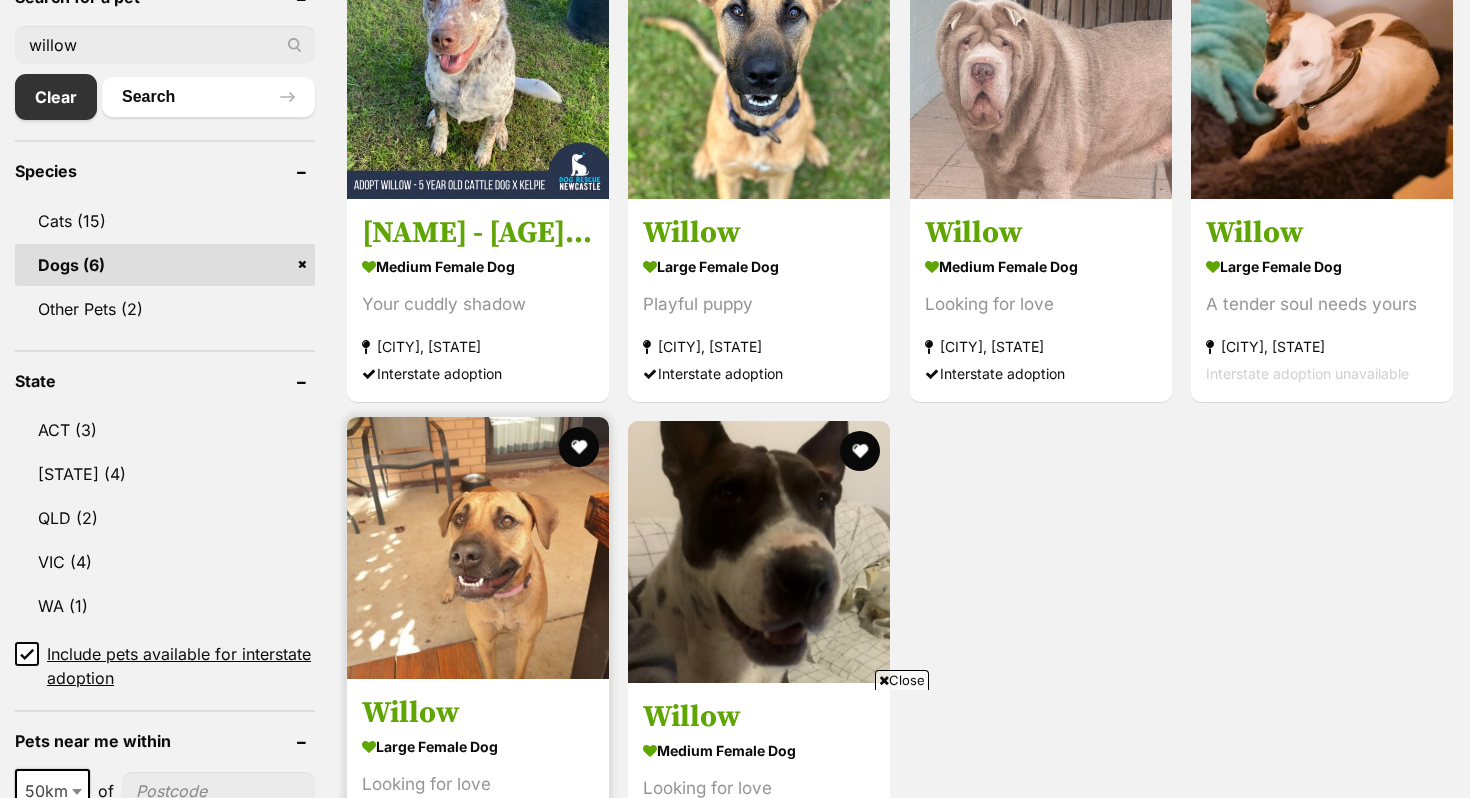 click at bounding box center (478, 548) 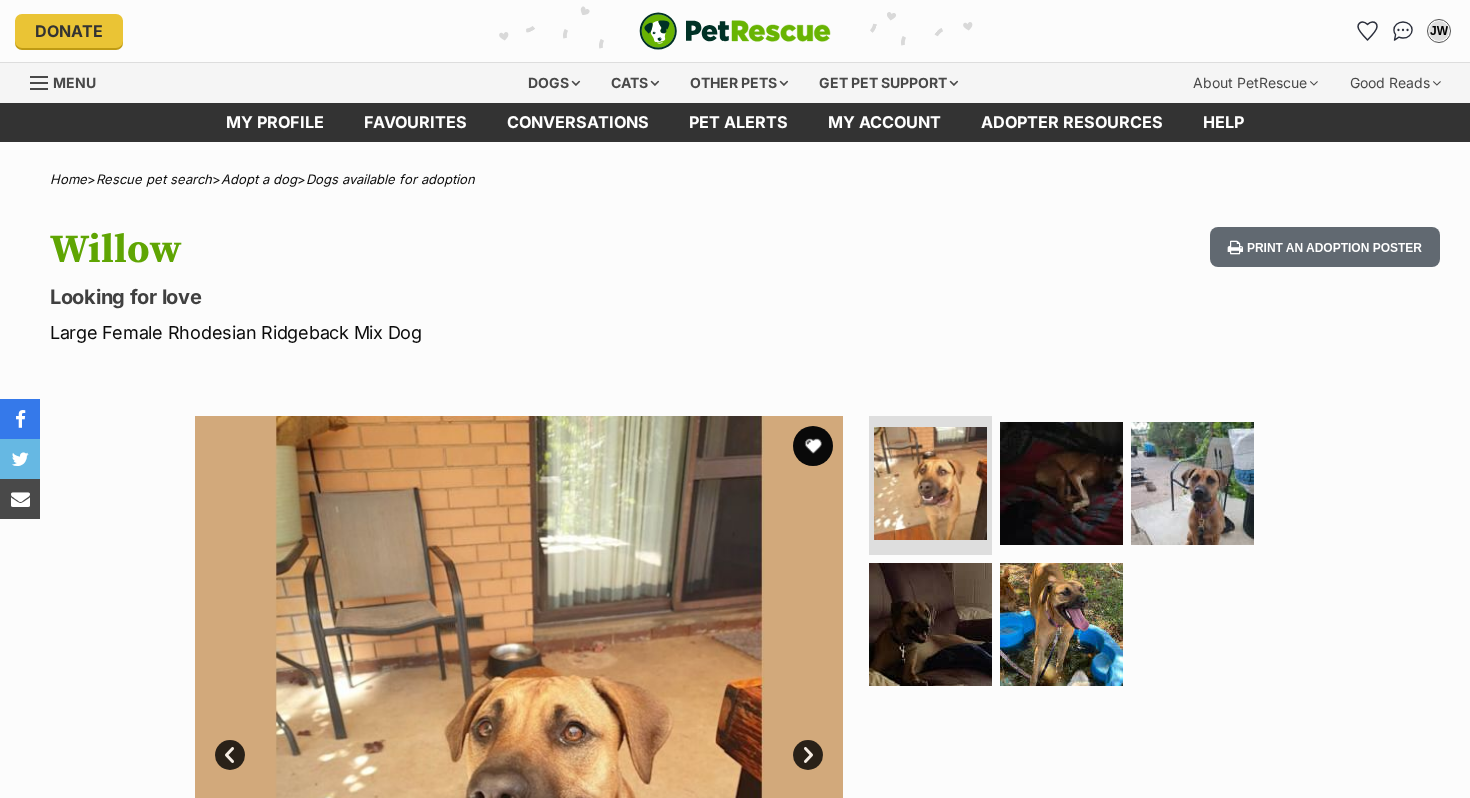 scroll, scrollTop: 0, scrollLeft: 0, axis: both 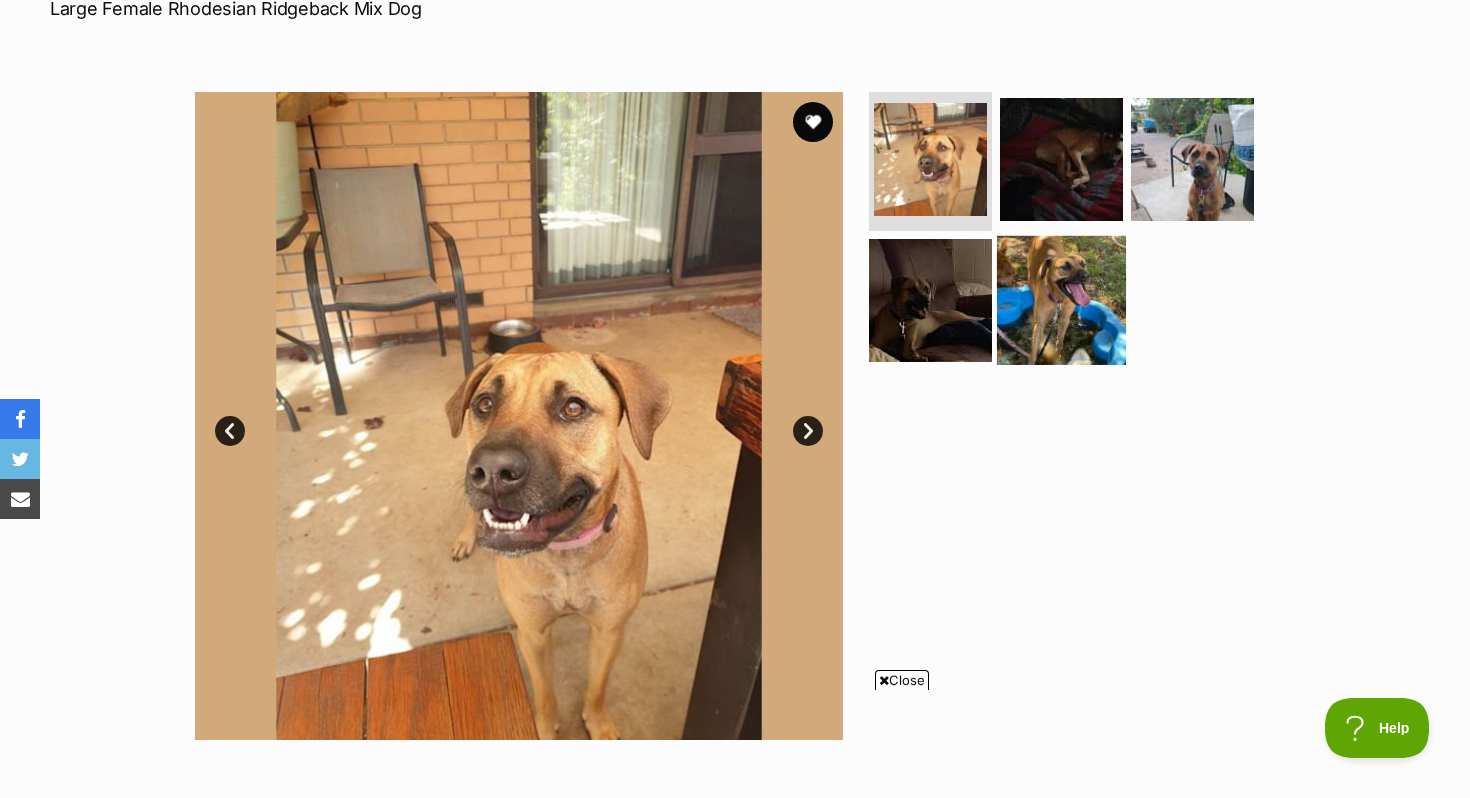 click at bounding box center [1061, 300] 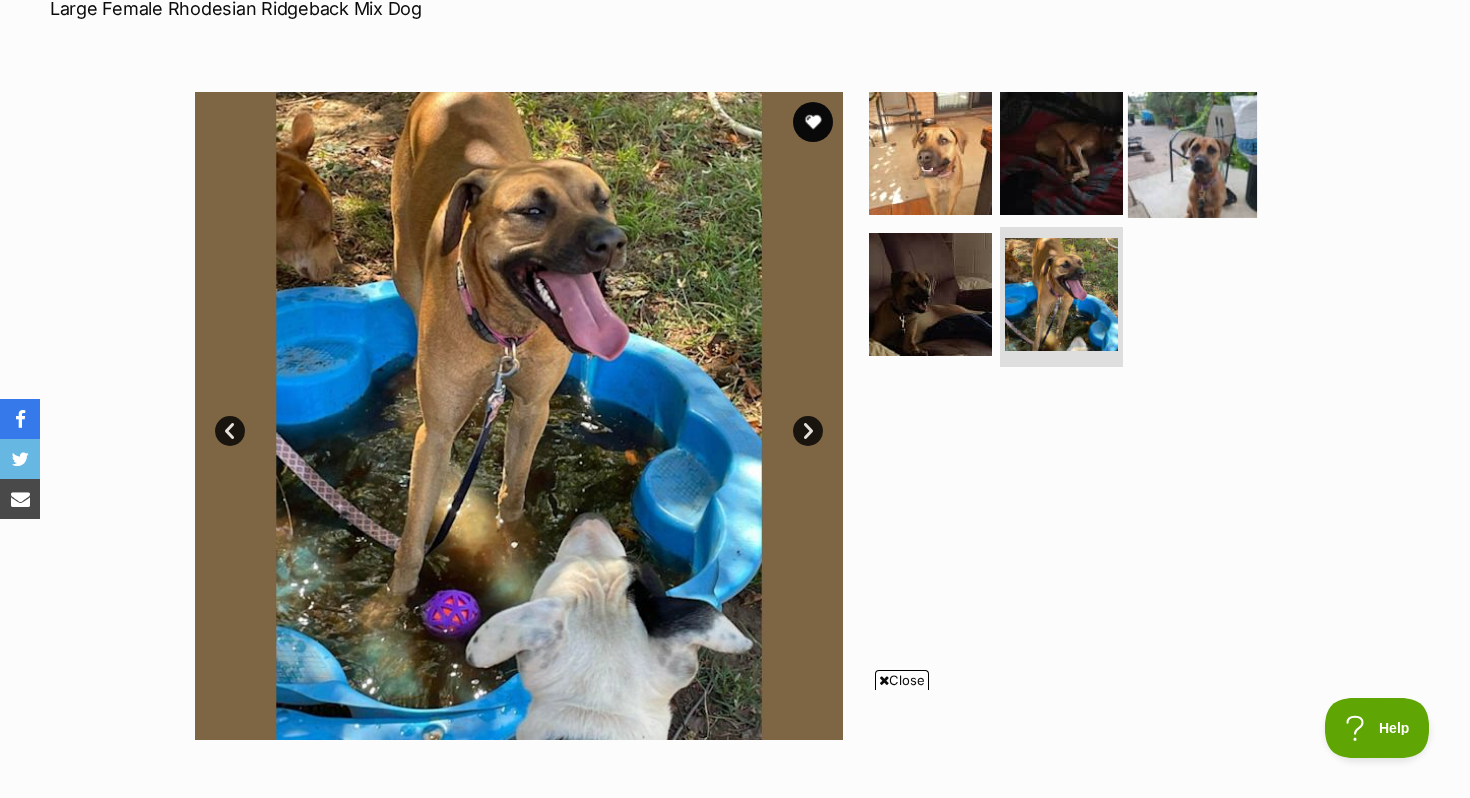 click at bounding box center [1192, 152] 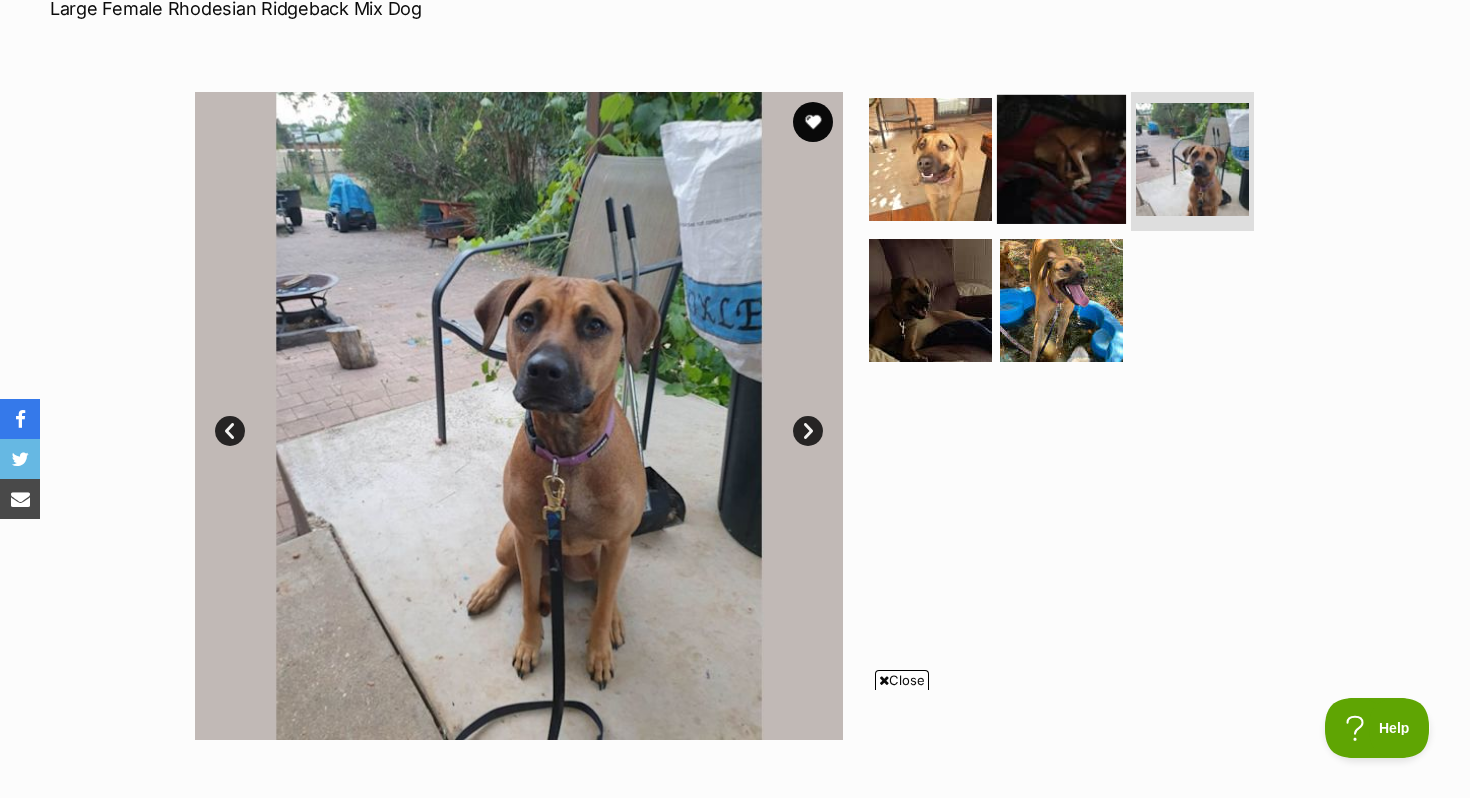 click at bounding box center (1061, 158) 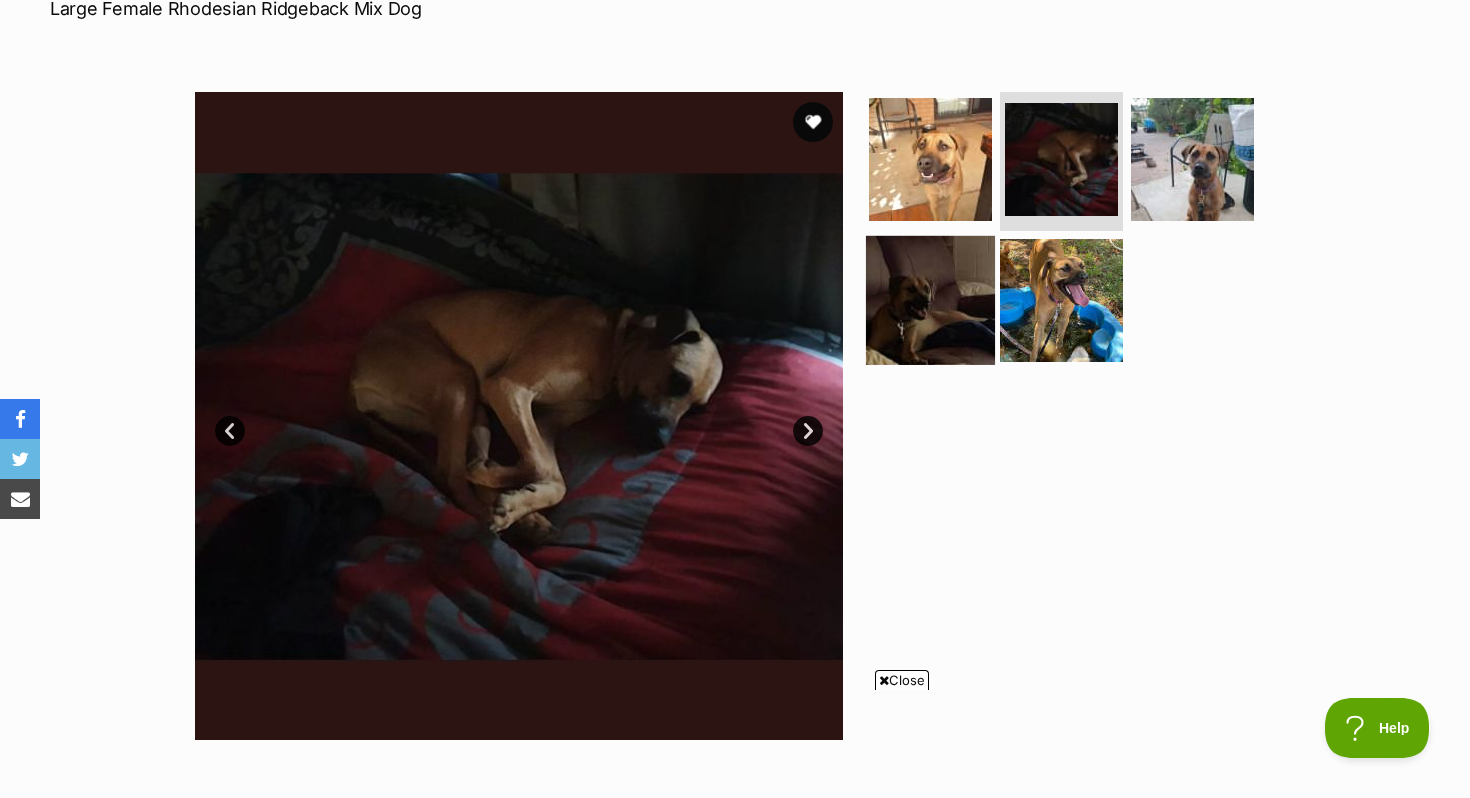click at bounding box center (930, 300) 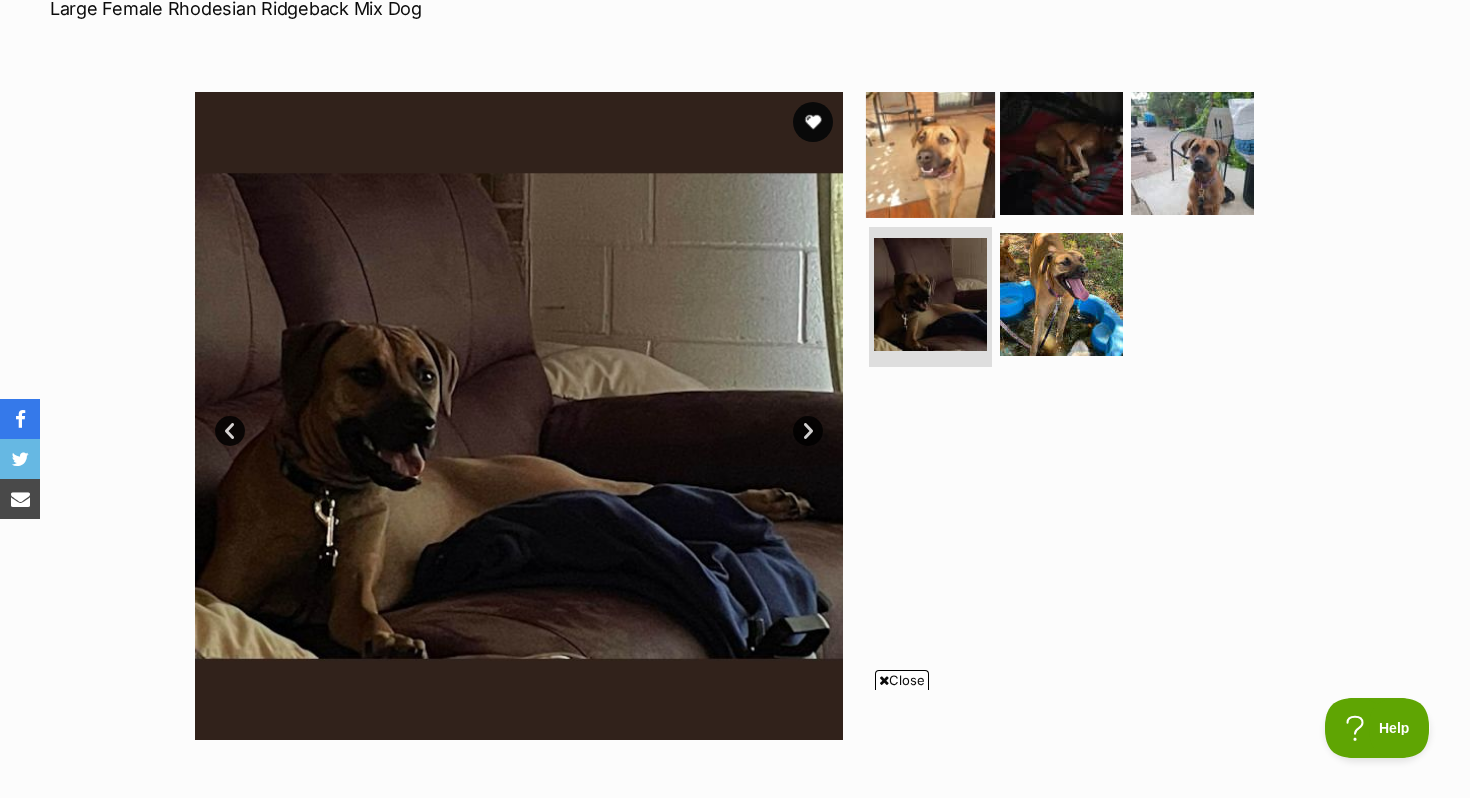 click at bounding box center (930, 152) 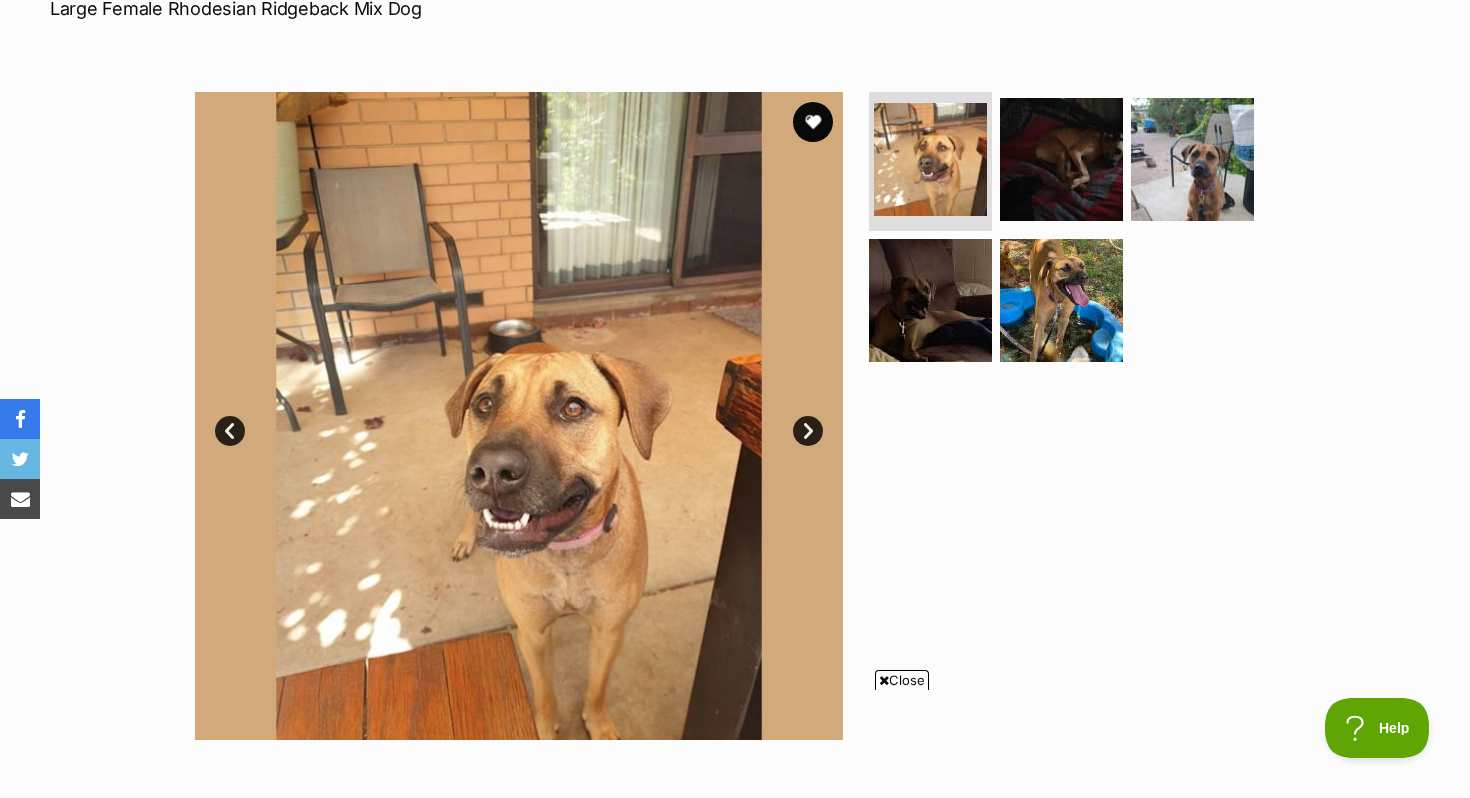 scroll, scrollTop: 0, scrollLeft: 0, axis: both 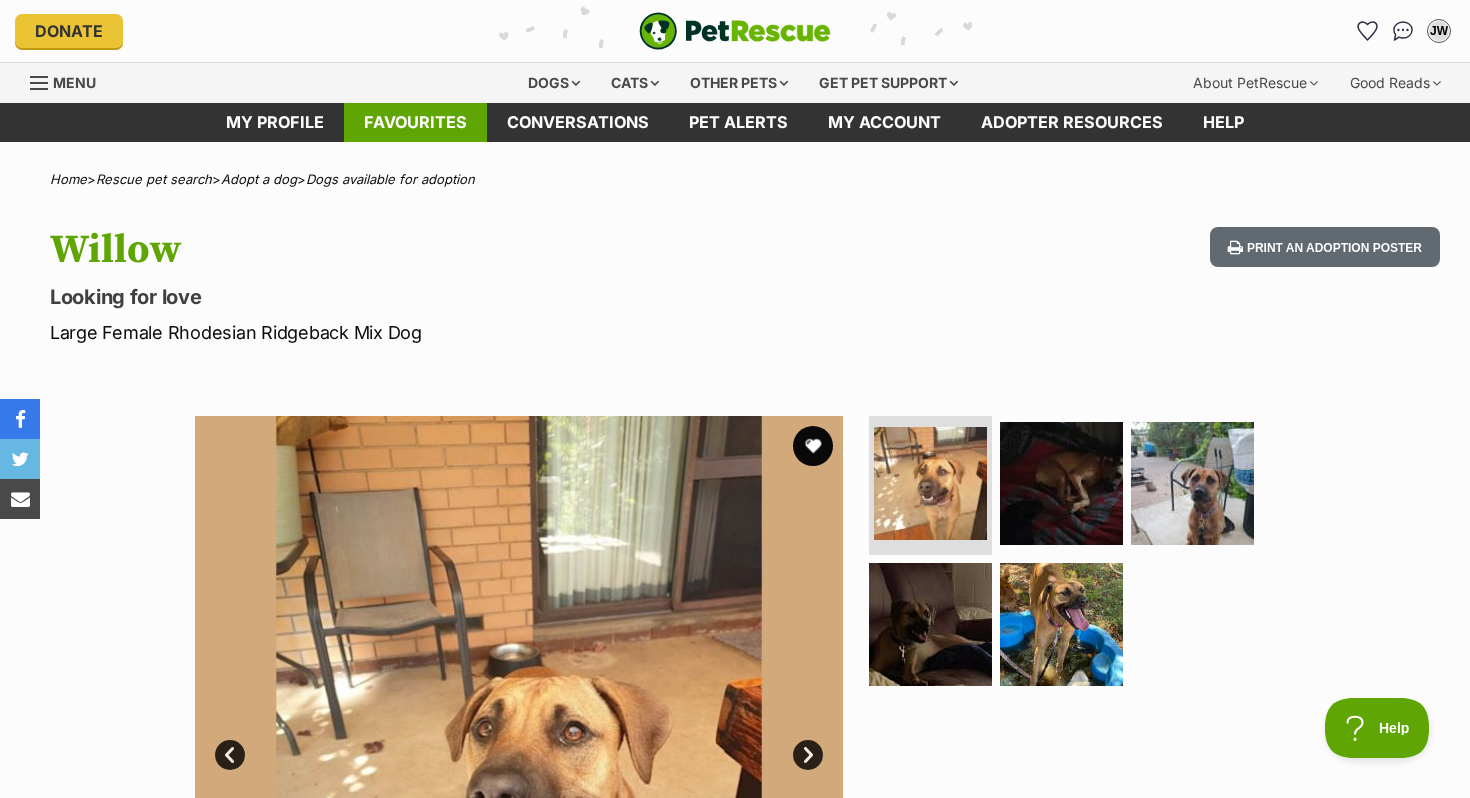 click on "Favourites" at bounding box center (415, 122) 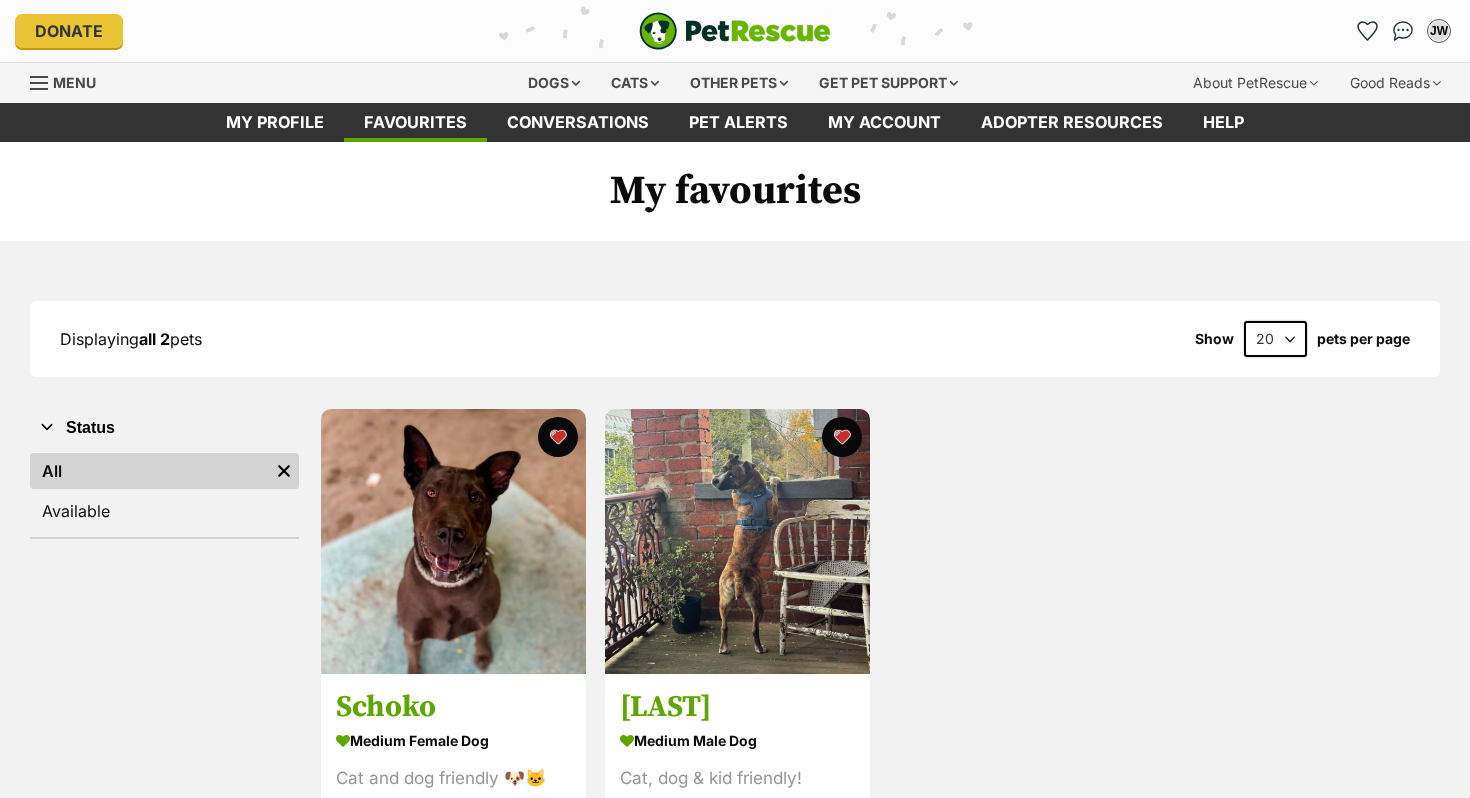 scroll, scrollTop: 0, scrollLeft: 0, axis: both 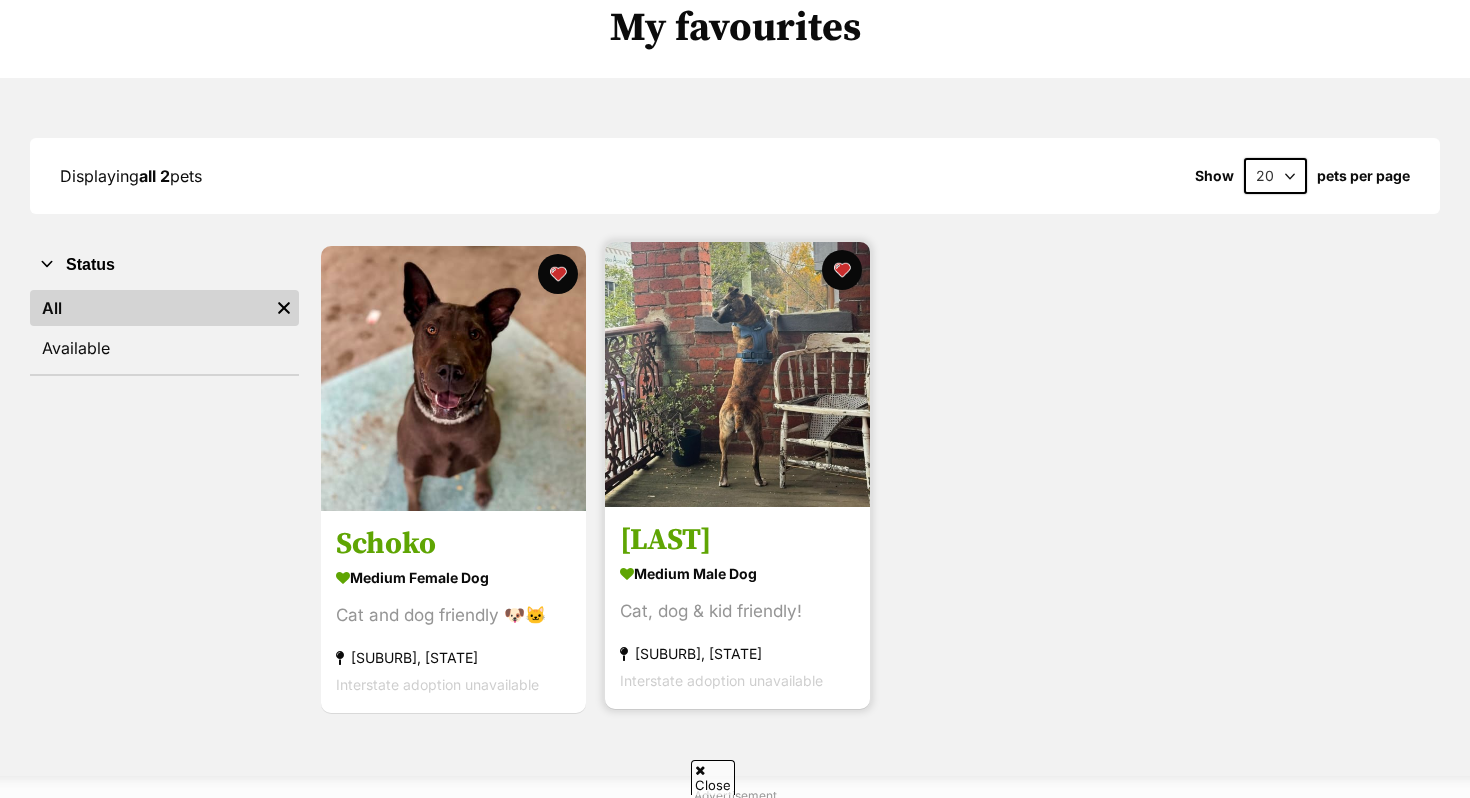 click at bounding box center (737, 374) 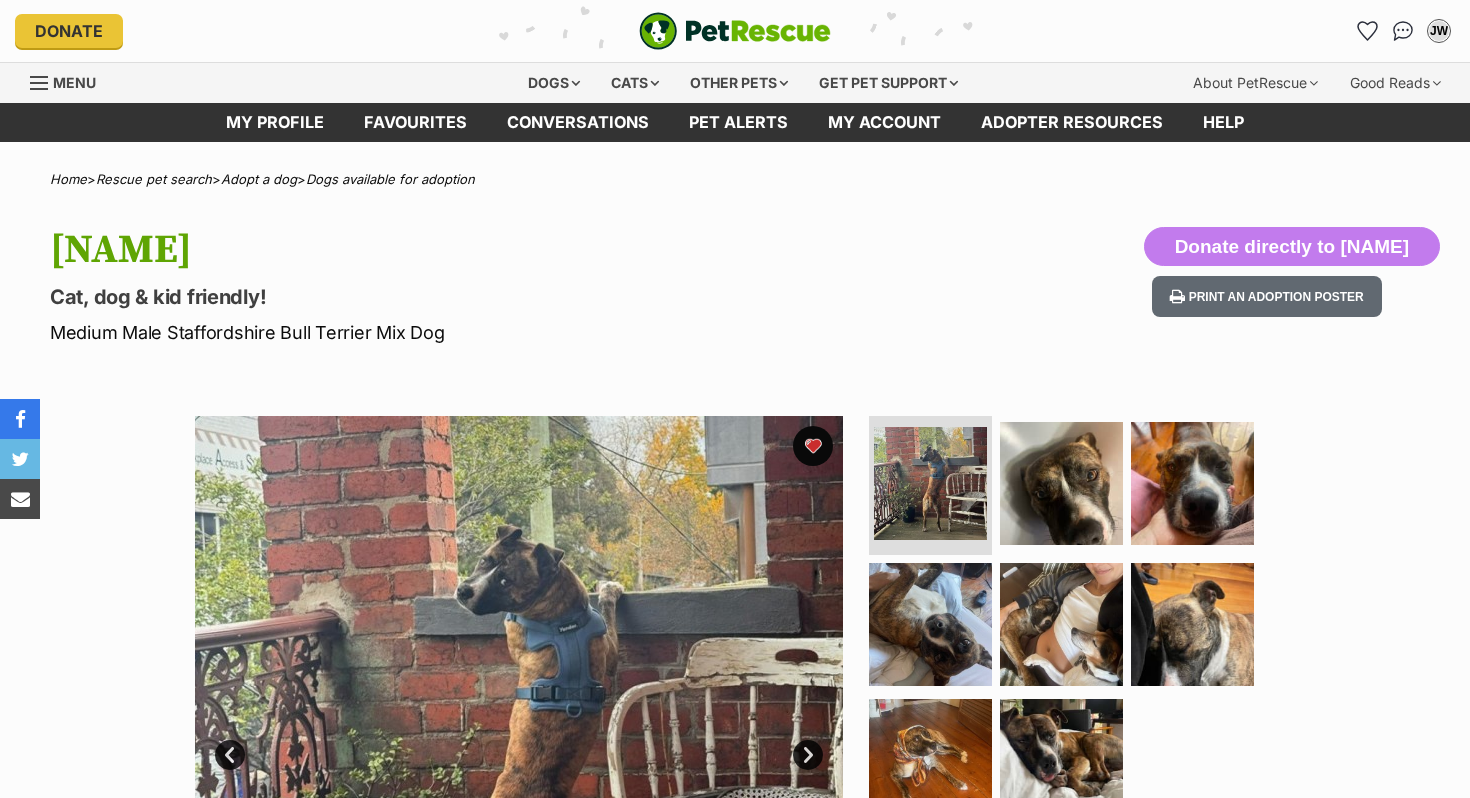 scroll, scrollTop: 0, scrollLeft: 0, axis: both 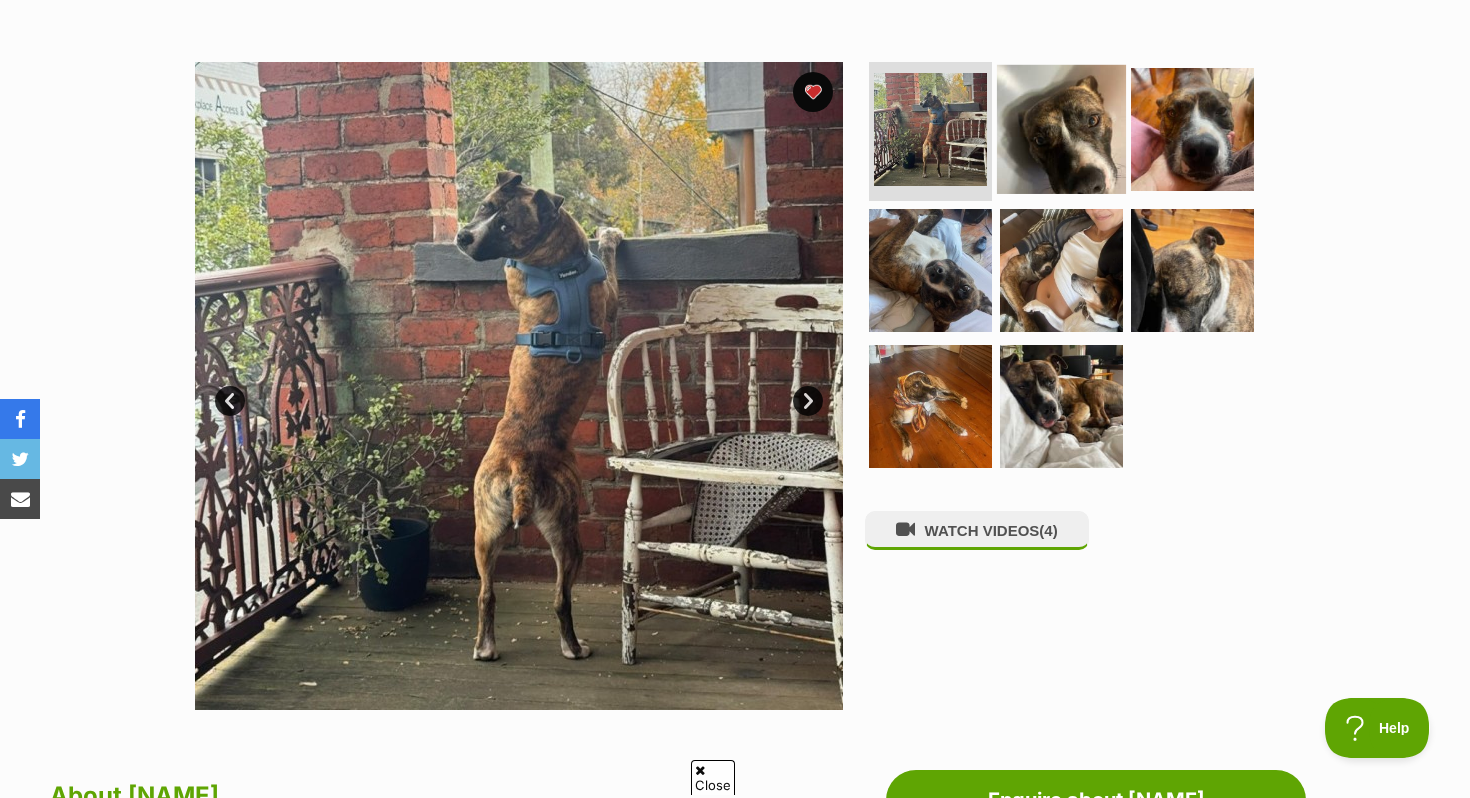 click at bounding box center (1061, 128) 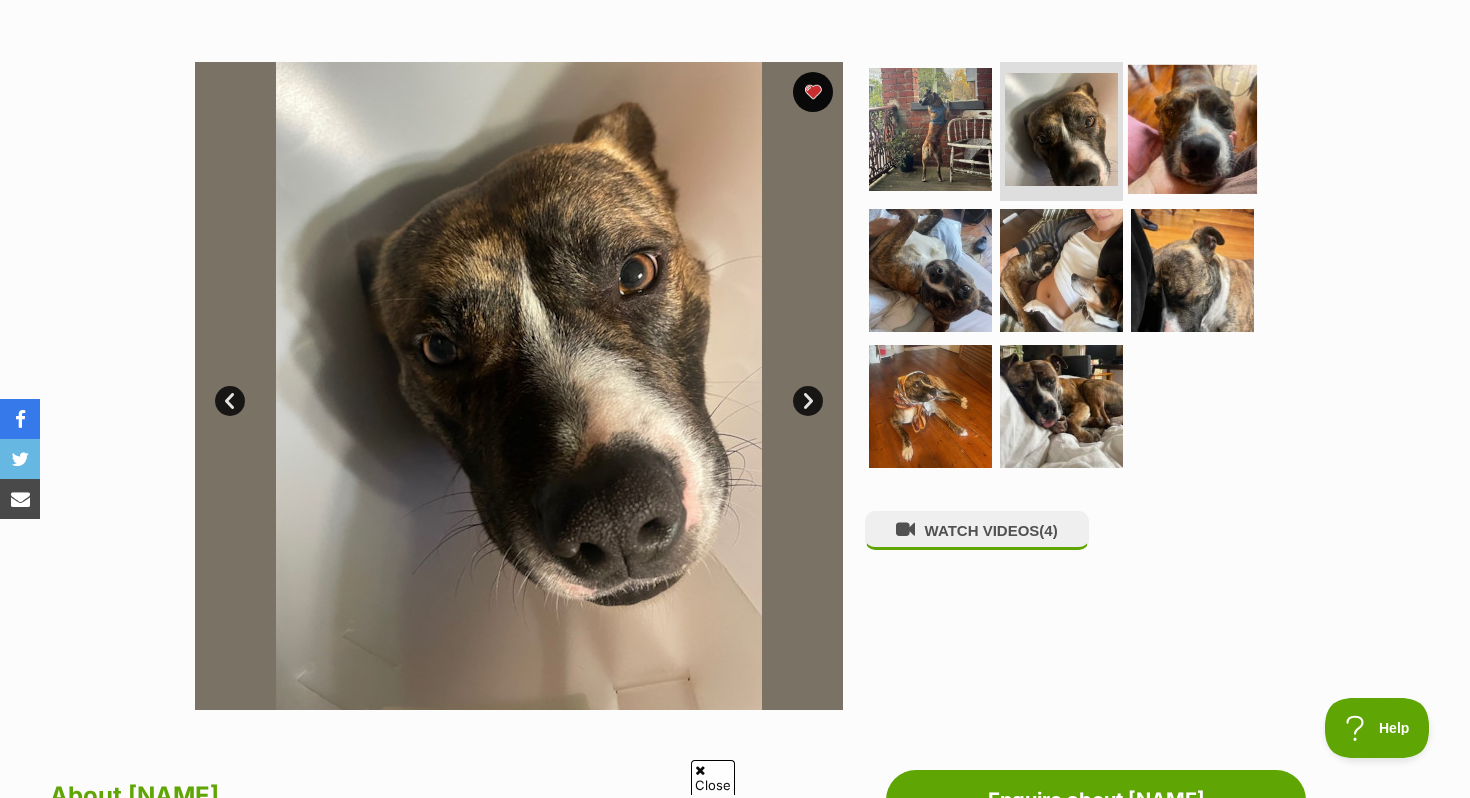 click at bounding box center (1192, 128) 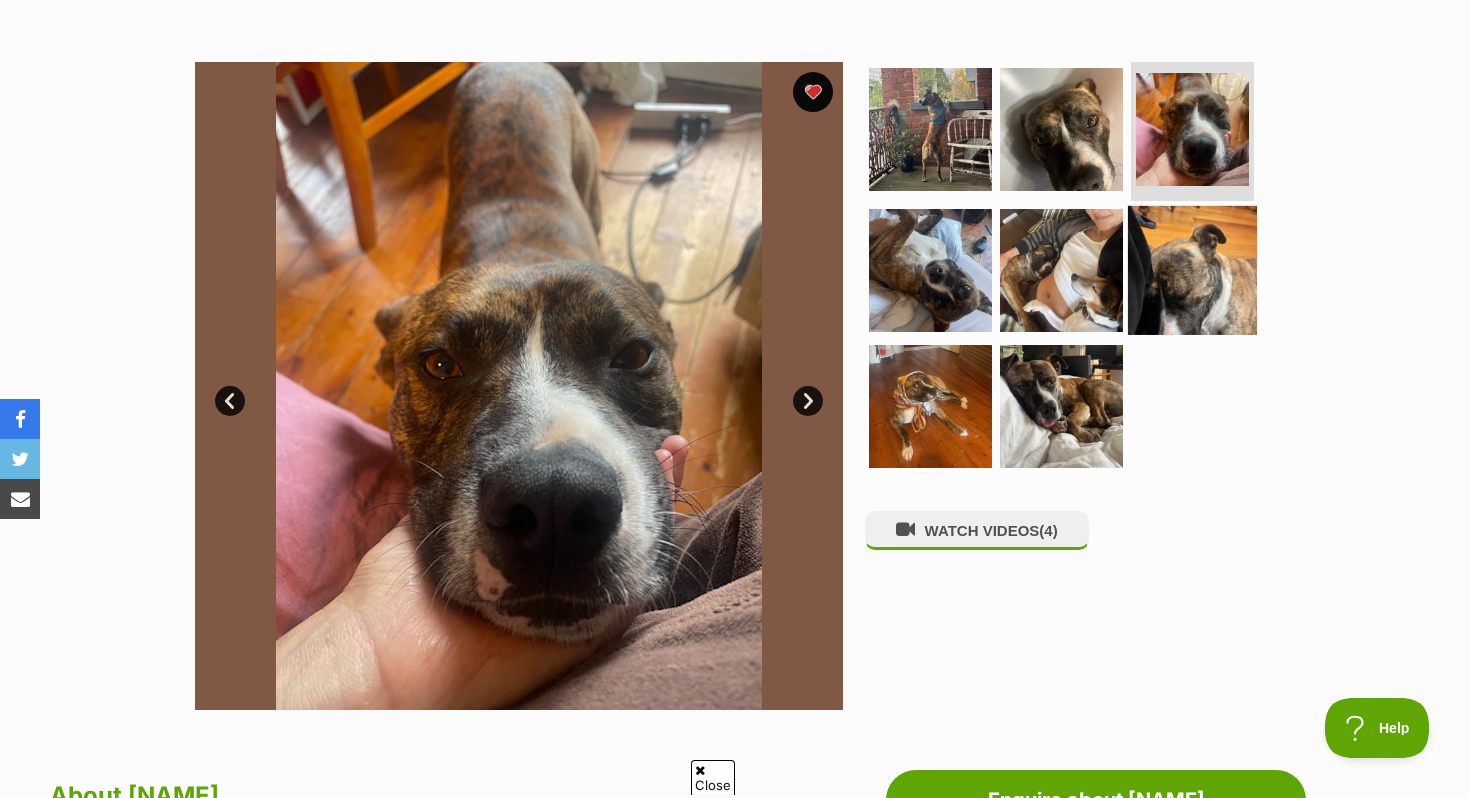 click at bounding box center [1192, 270] 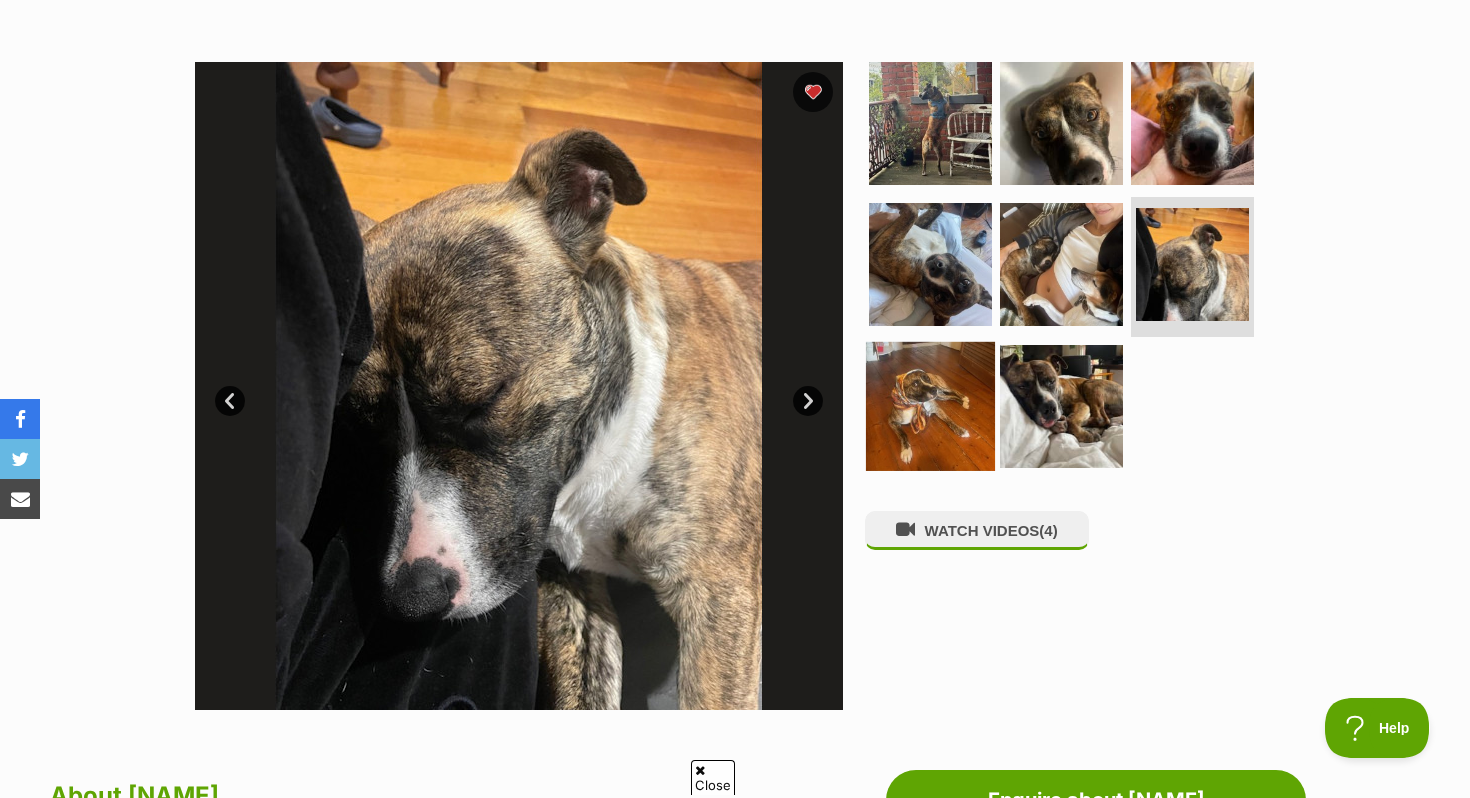 click at bounding box center [930, 406] 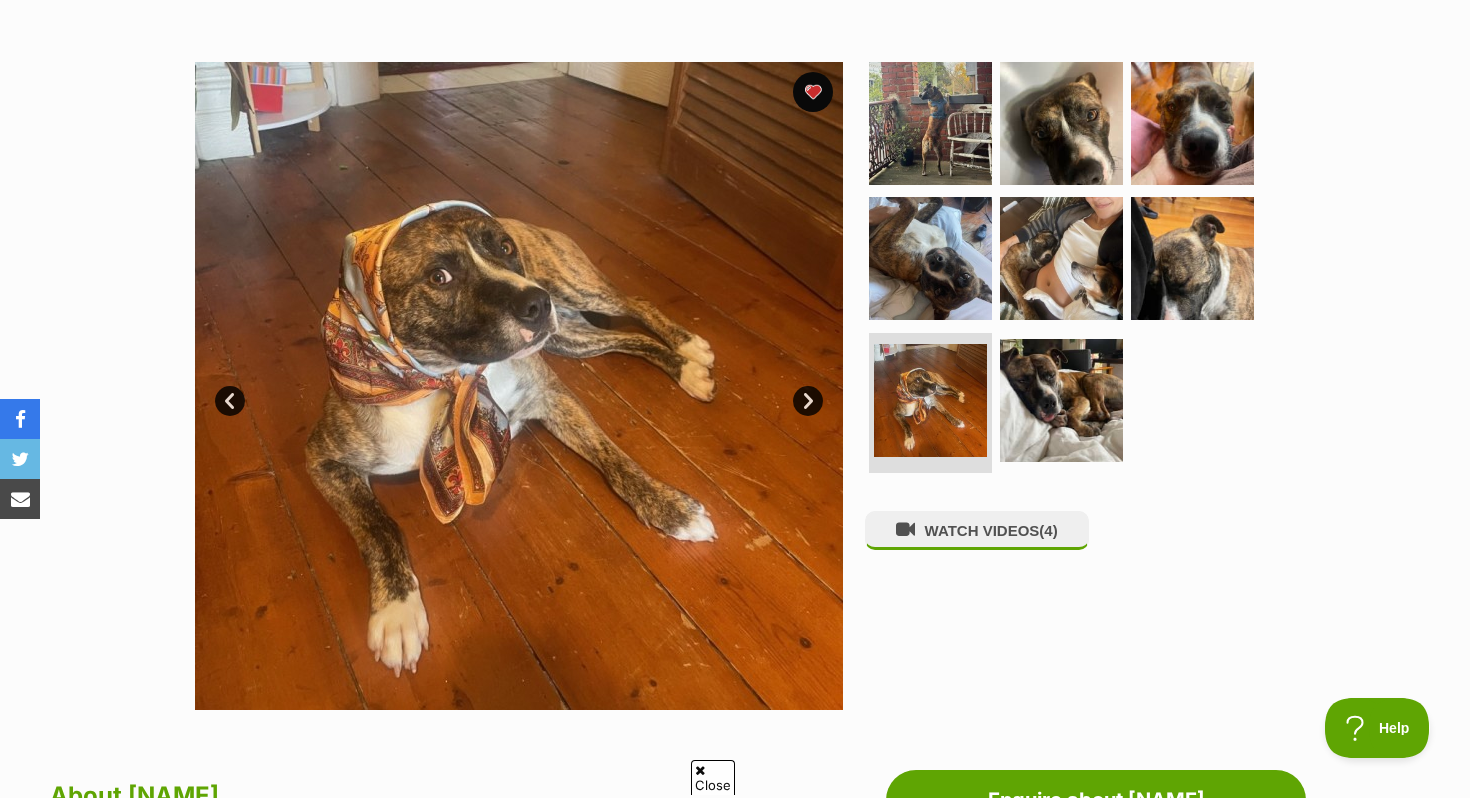 click at bounding box center (1070, 271) 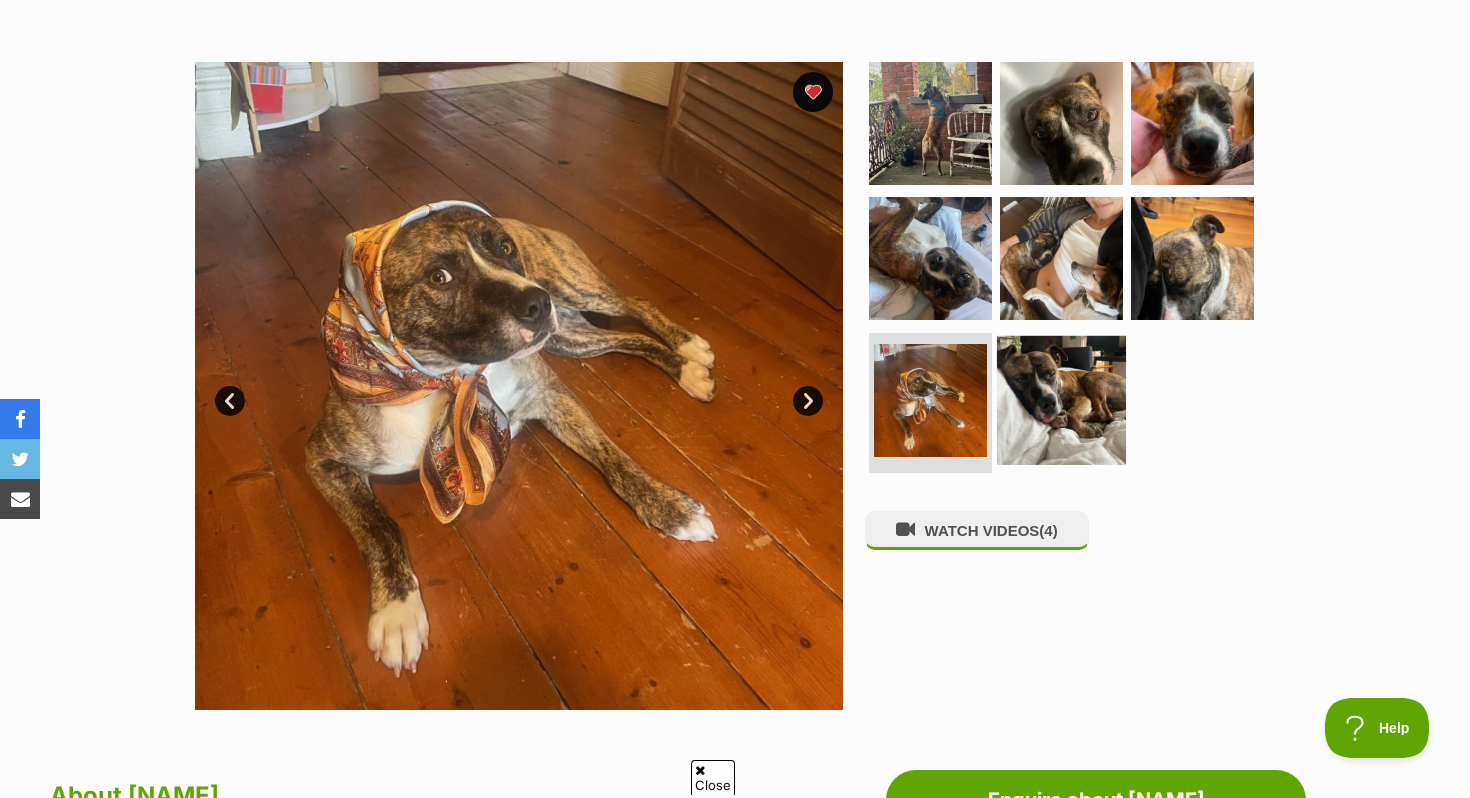click at bounding box center (1061, 400) 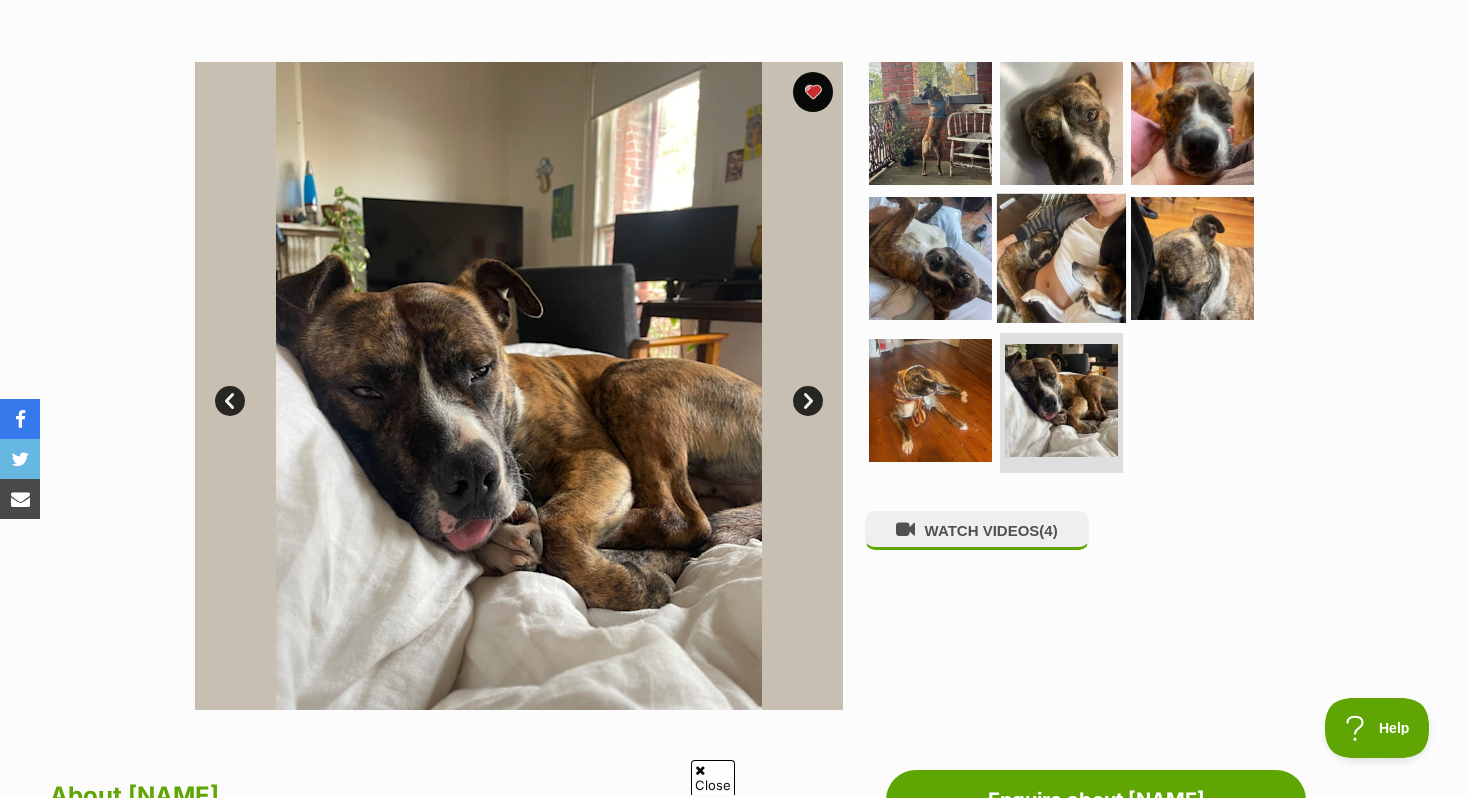 click at bounding box center [1061, 258] 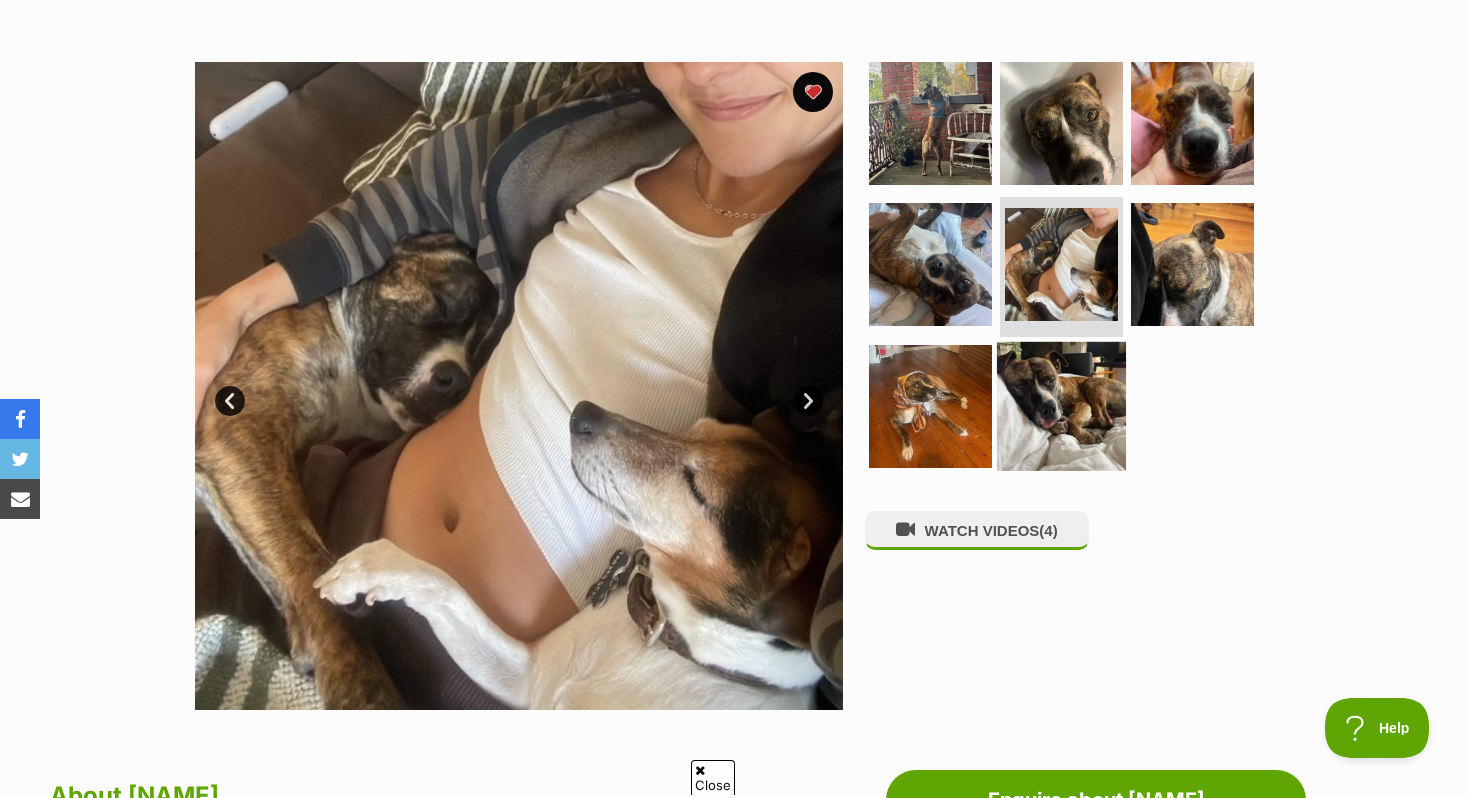 click at bounding box center (1061, 406) 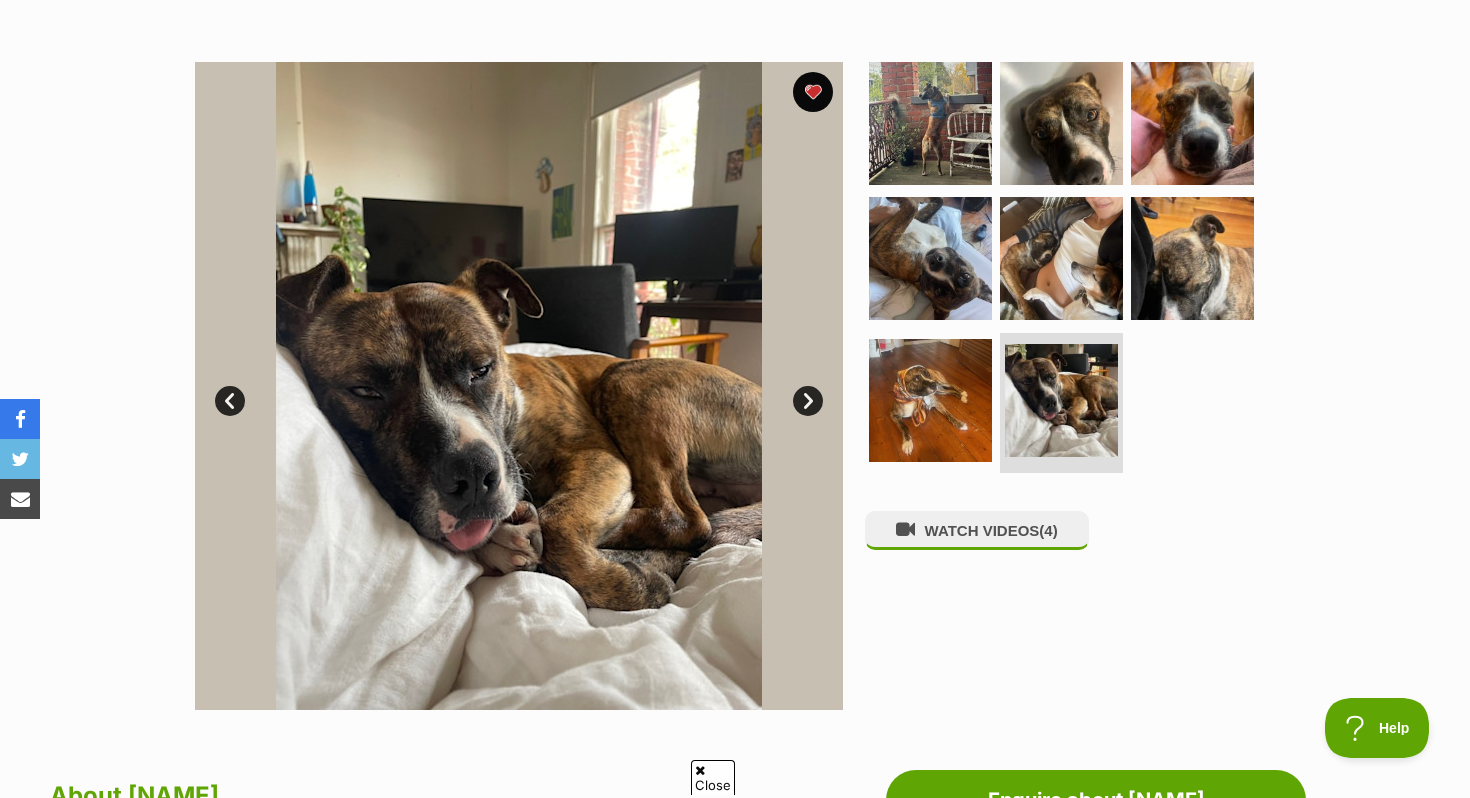 click on "WATCH VIDEOS
(4)" at bounding box center [1070, 386] 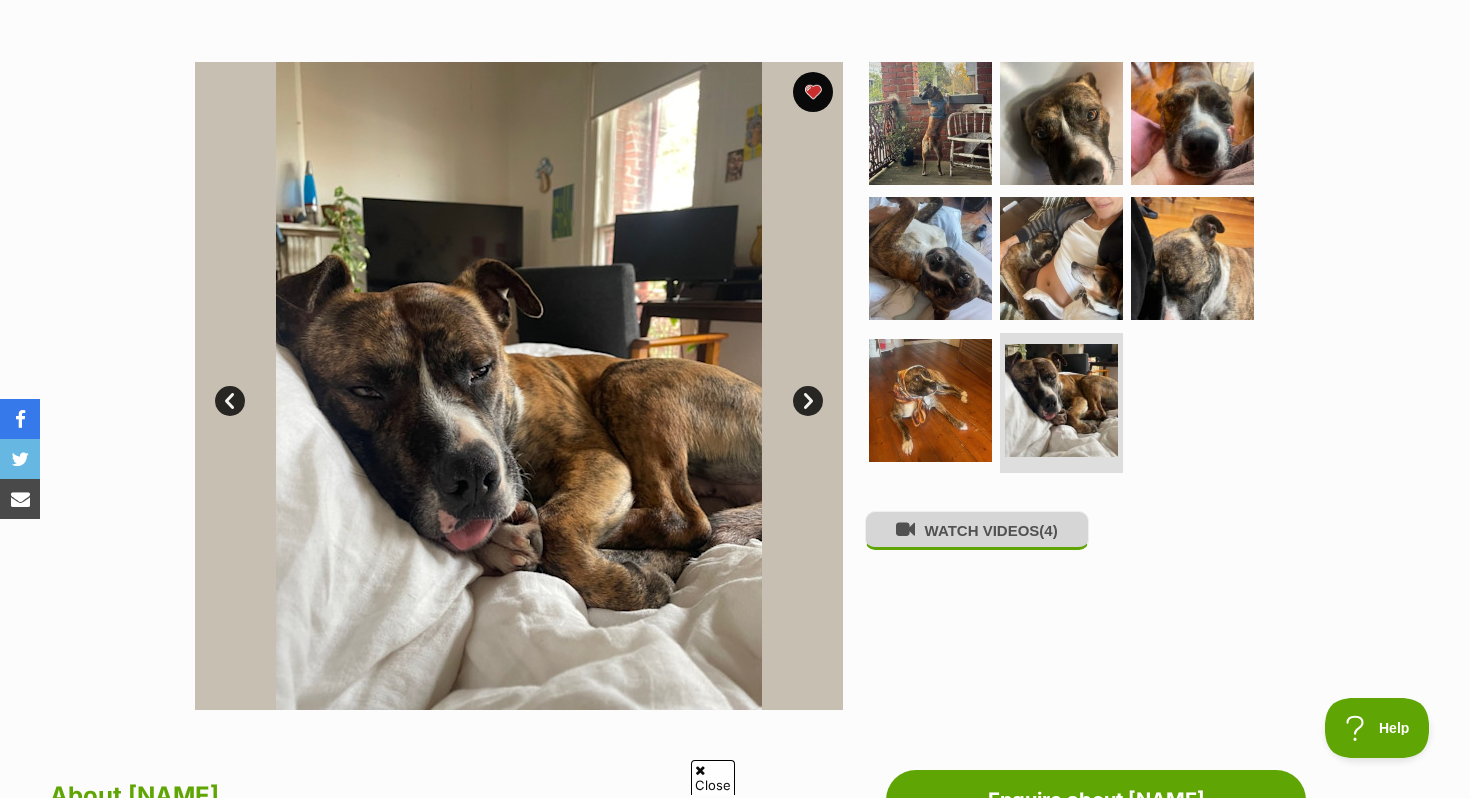 click on "WATCH VIDEOS
(4)" at bounding box center (977, 530) 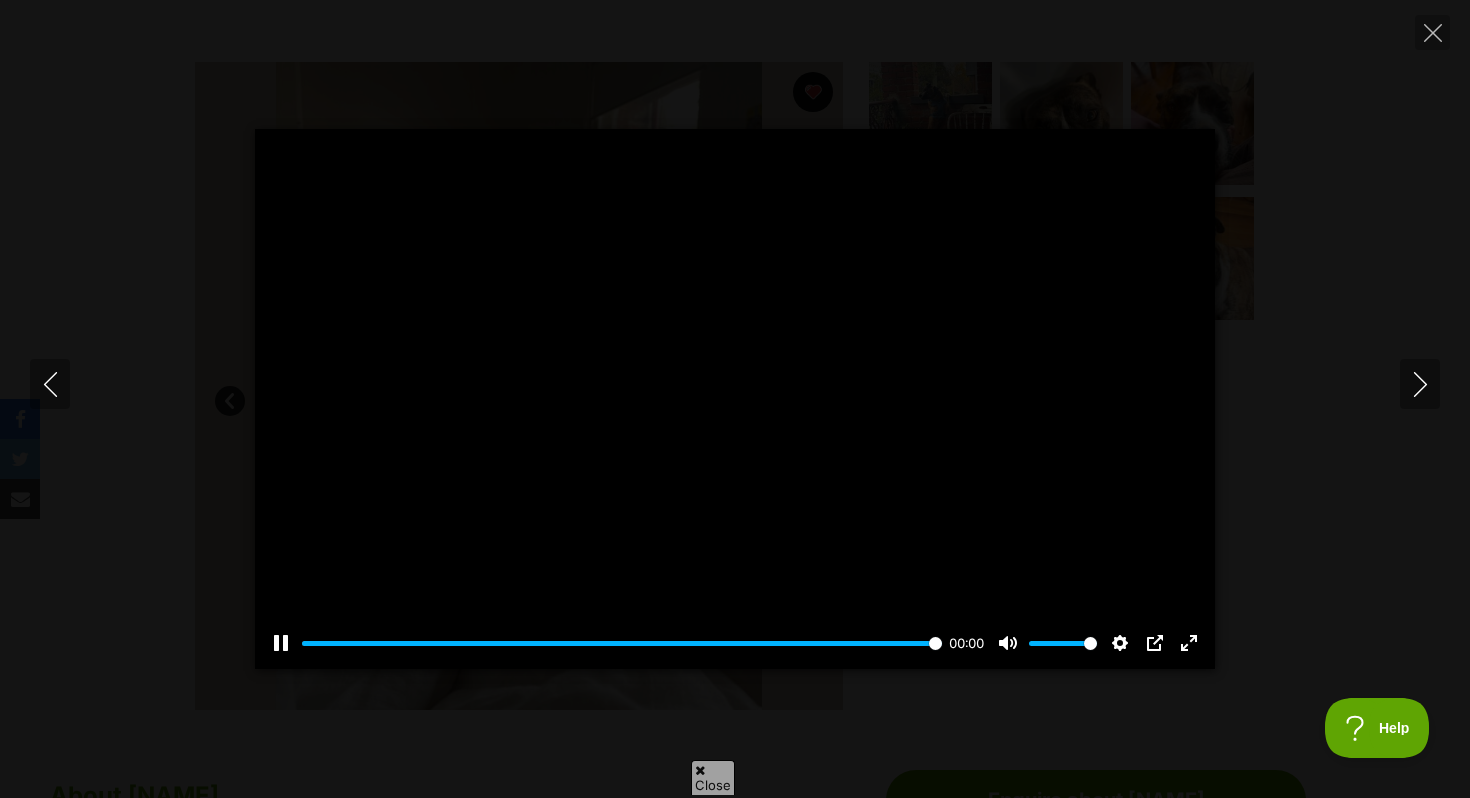 type on "100" 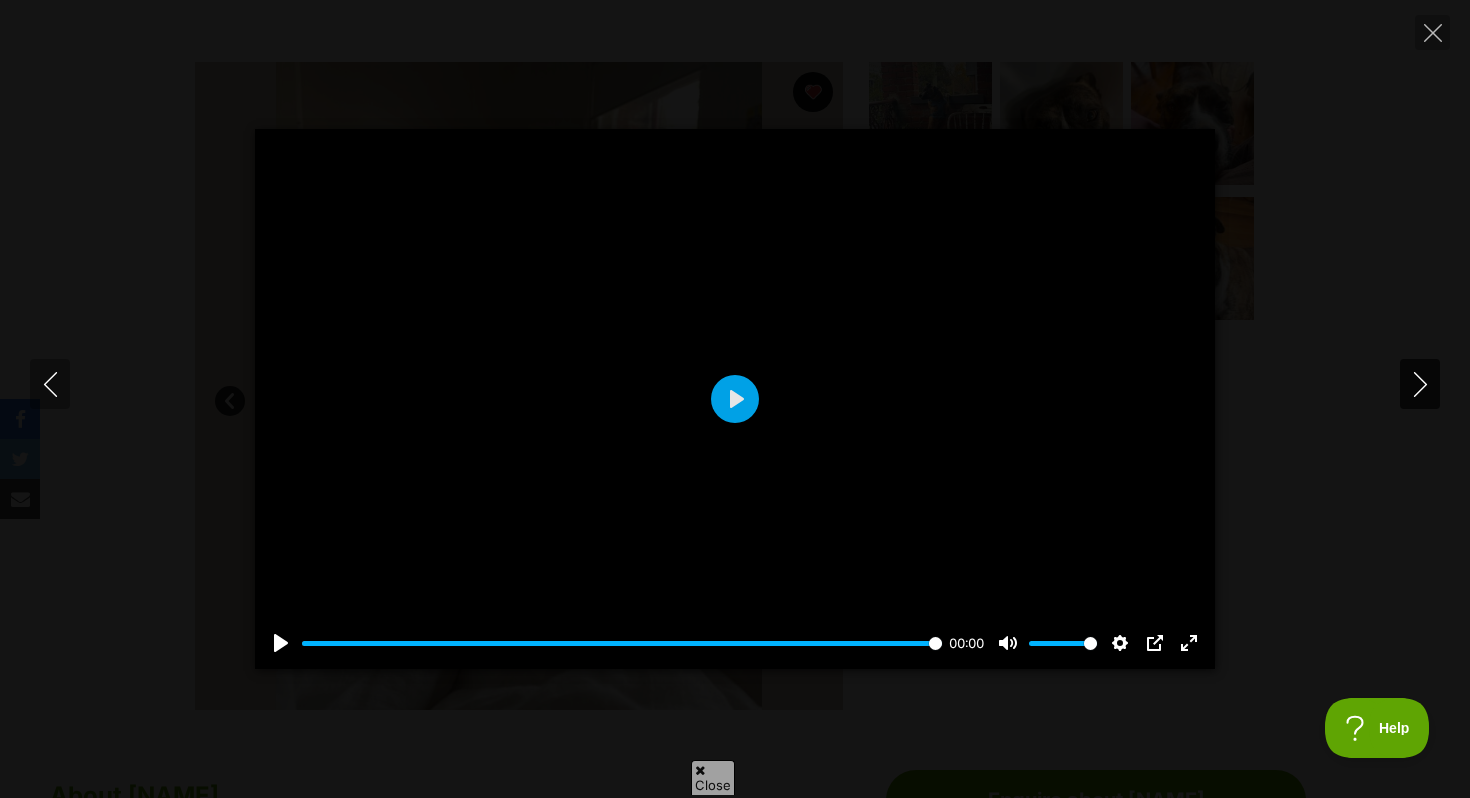 click 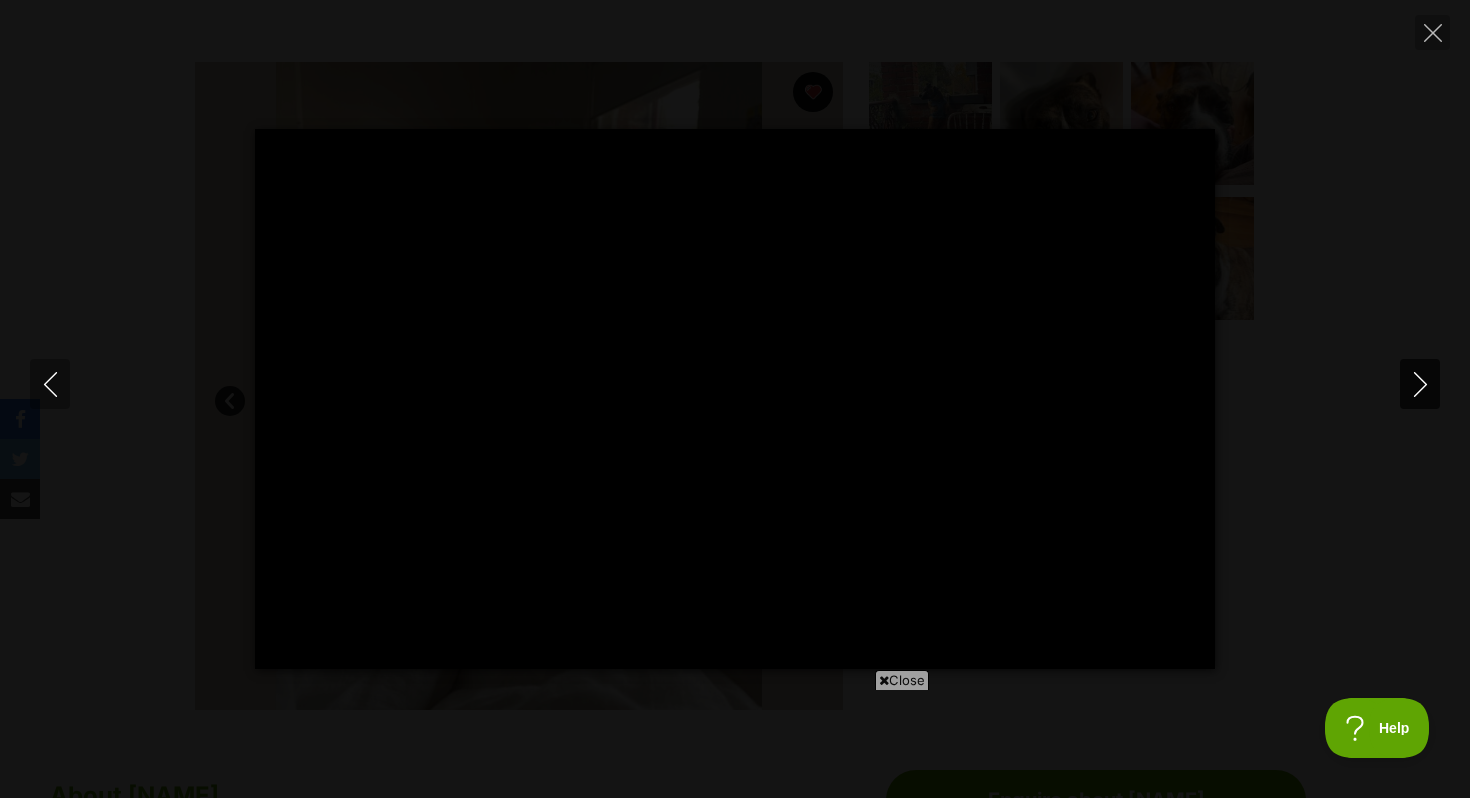 scroll, scrollTop: 0, scrollLeft: 0, axis: both 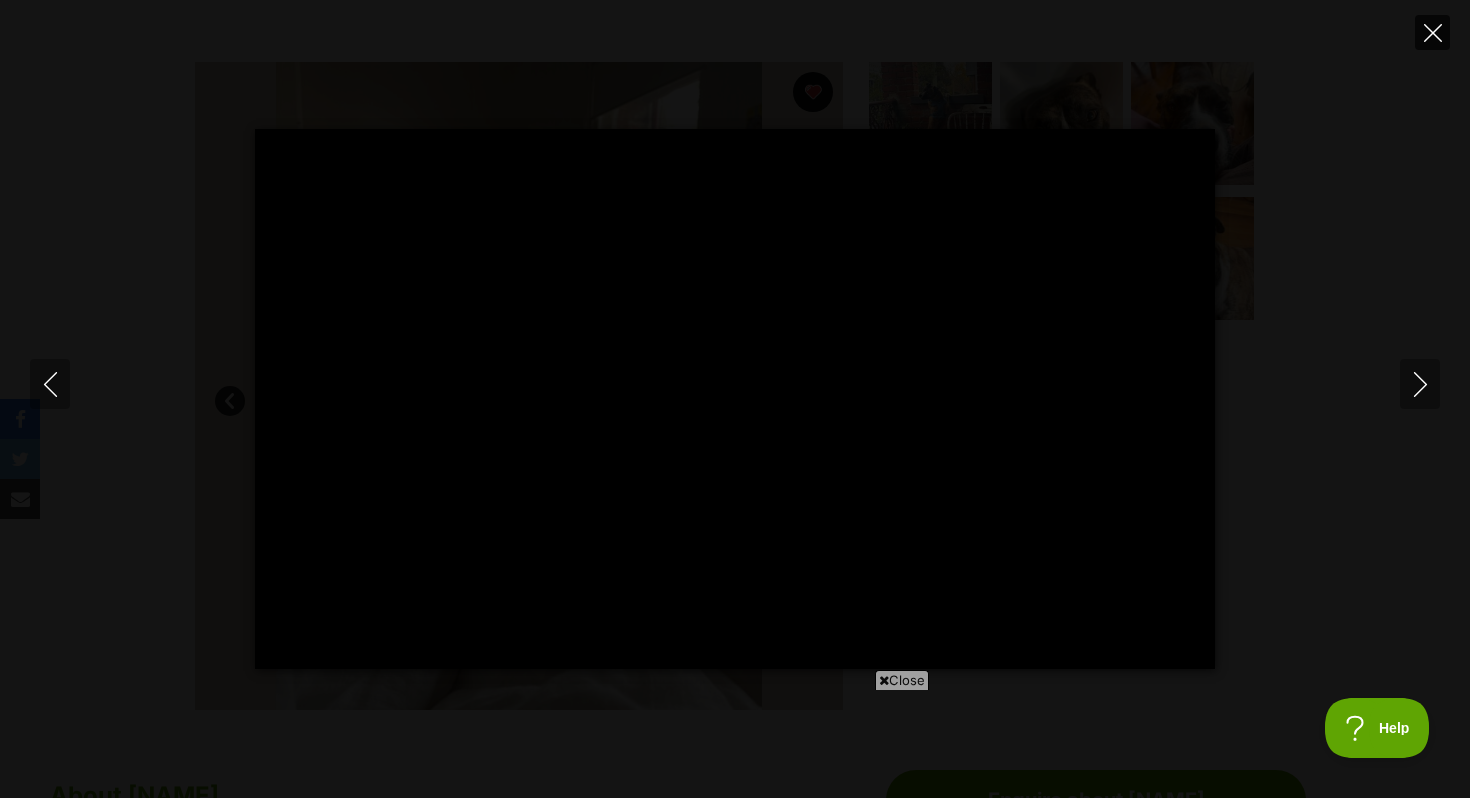 click 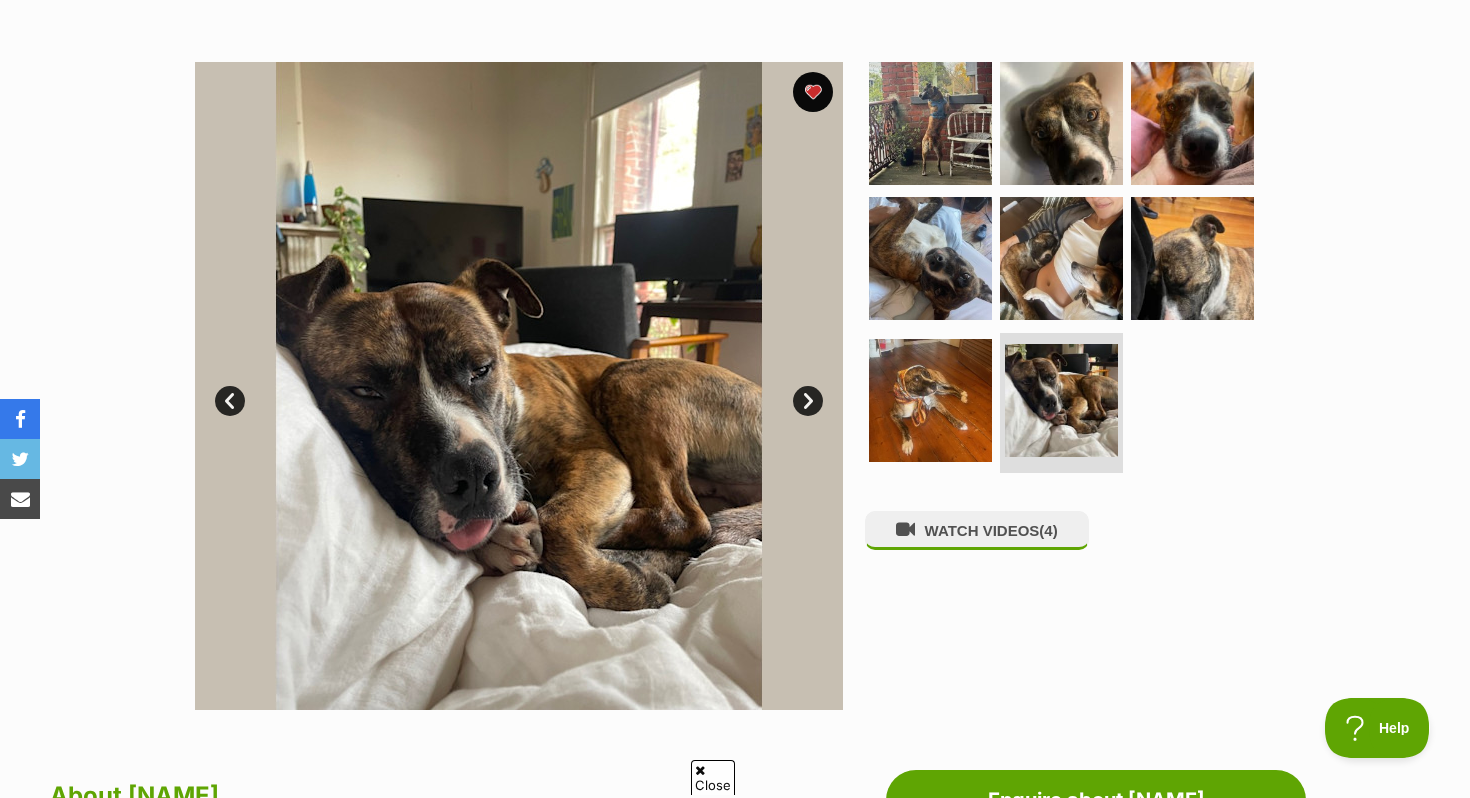 scroll, scrollTop: 0, scrollLeft: 0, axis: both 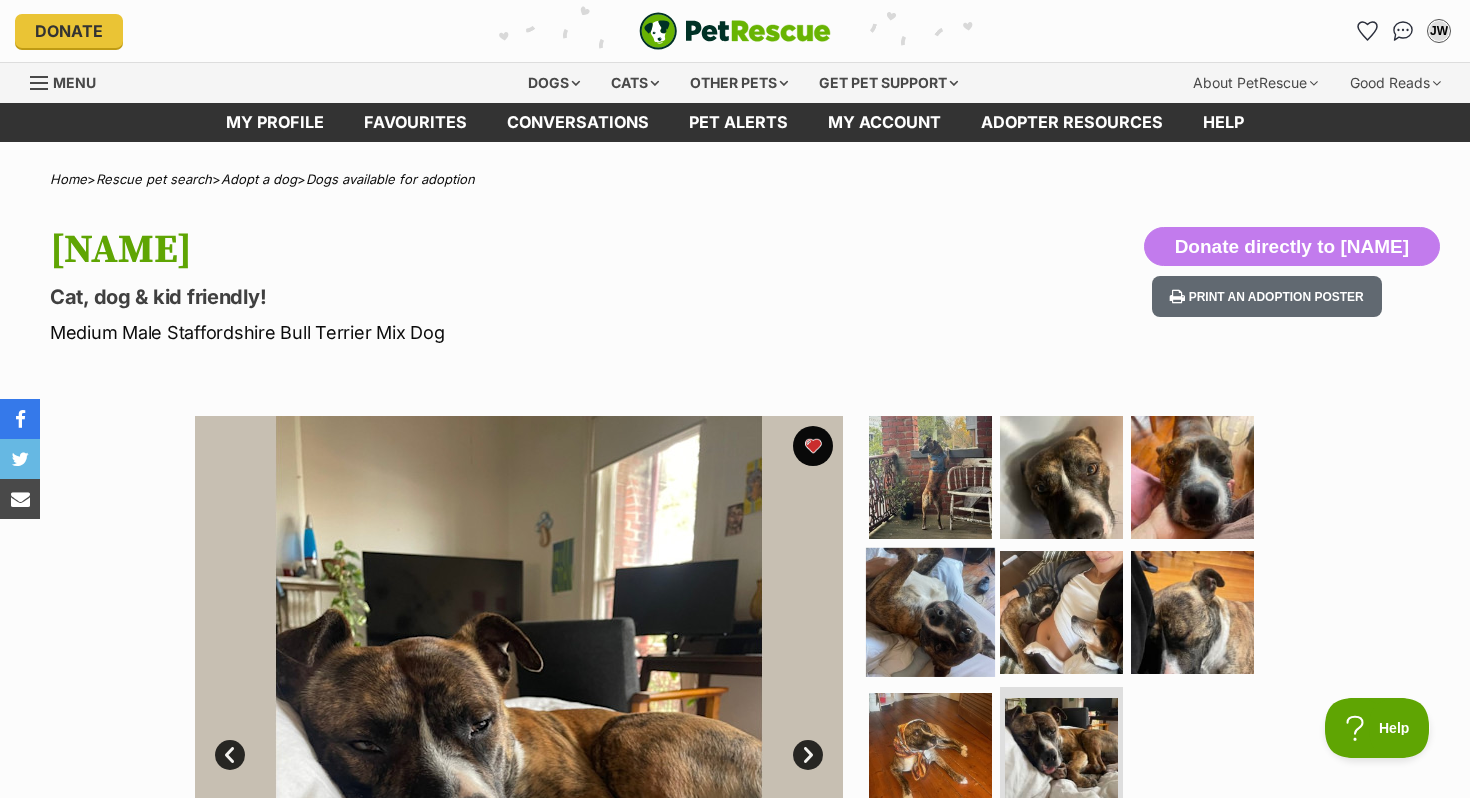 click at bounding box center (930, 612) 